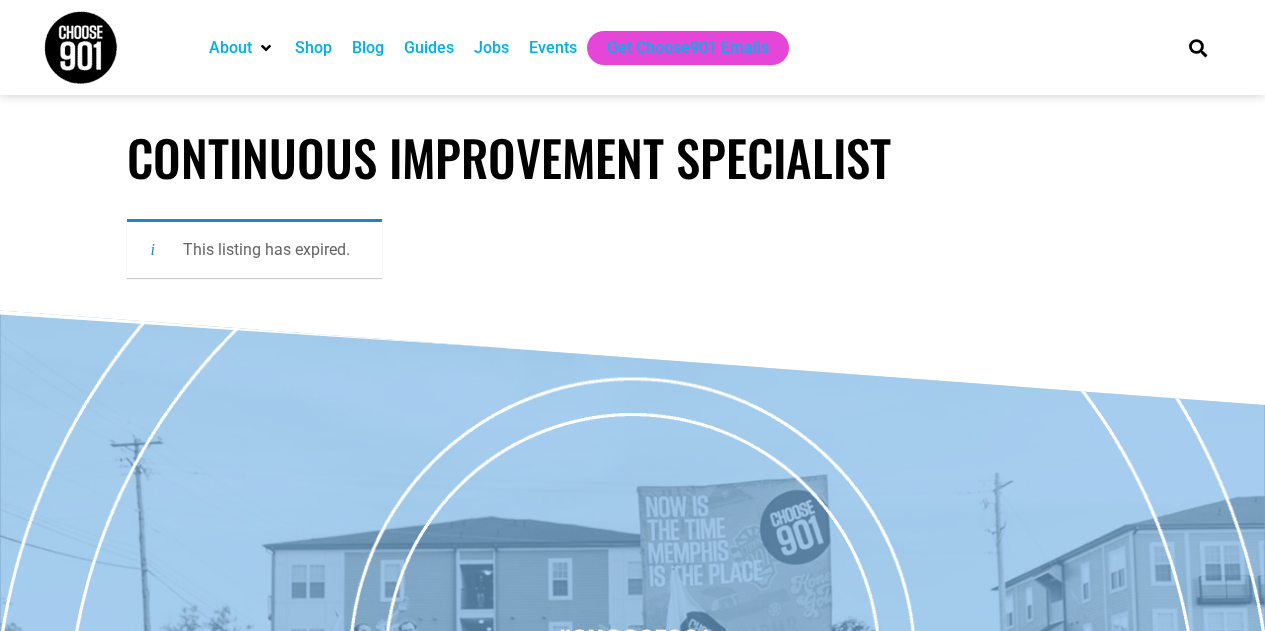 scroll, scrollTop: 0, scrollLeft: 0, axis: both 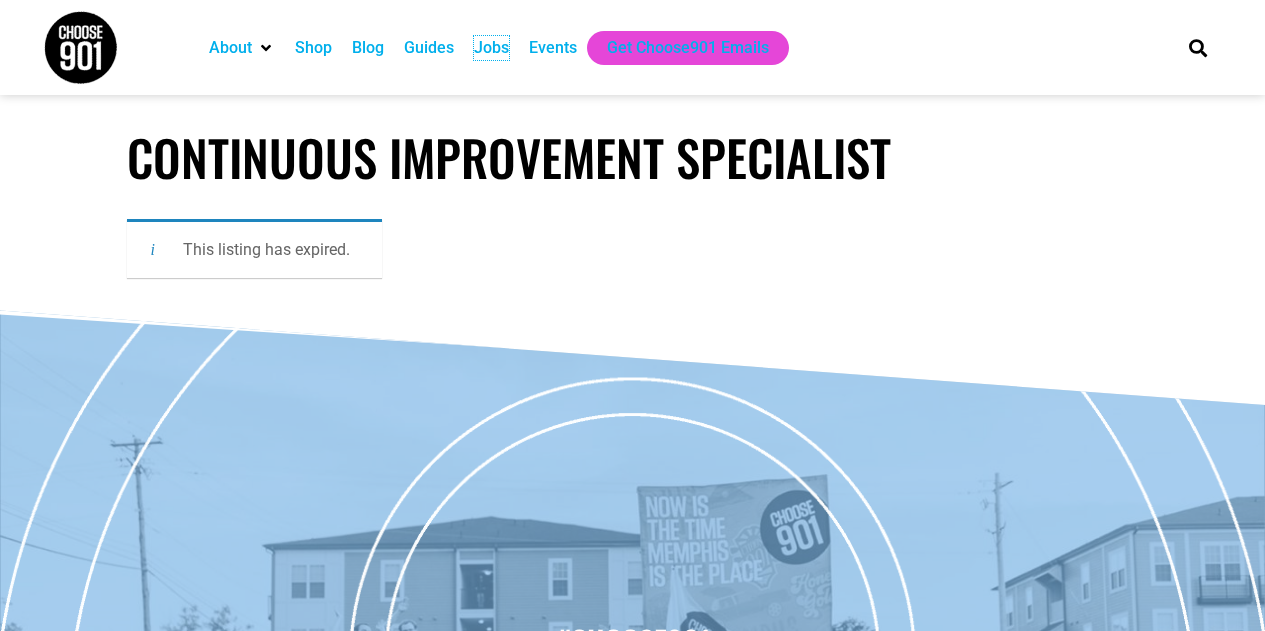 click on "Jobs" at bounding box center (491, 48) 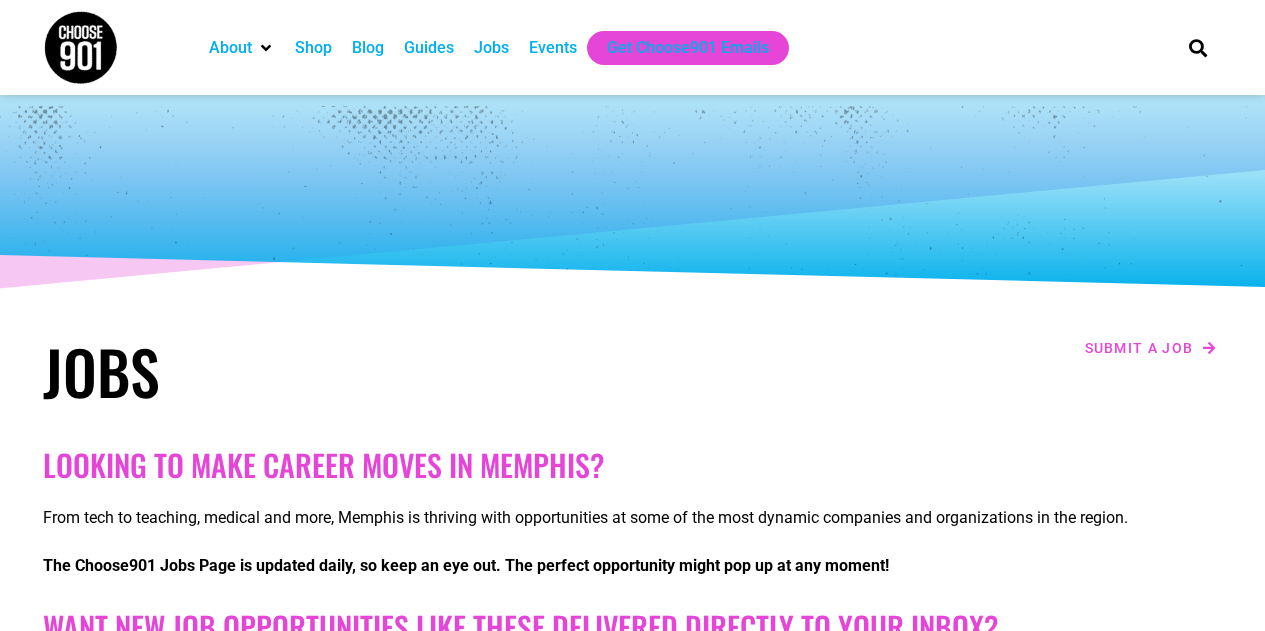 scroll, scrollTop: 0, scrollLeft: 0, axis: both 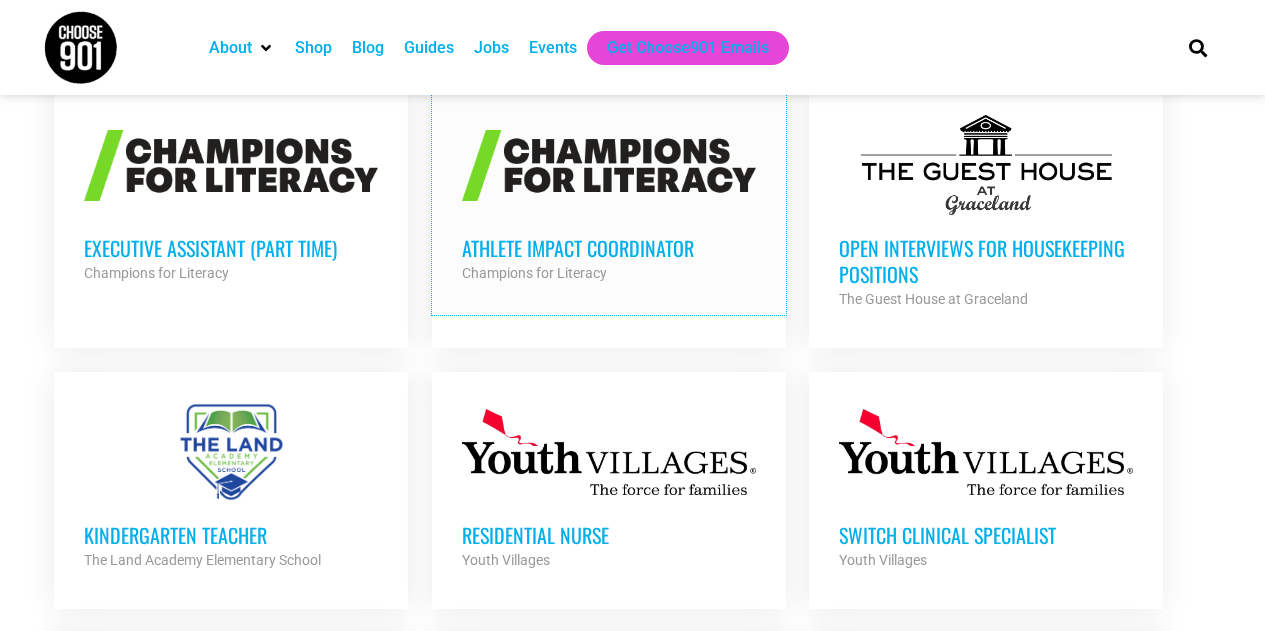 click on "Athlete Impact Coordinator" at bounding box center (609, 248) 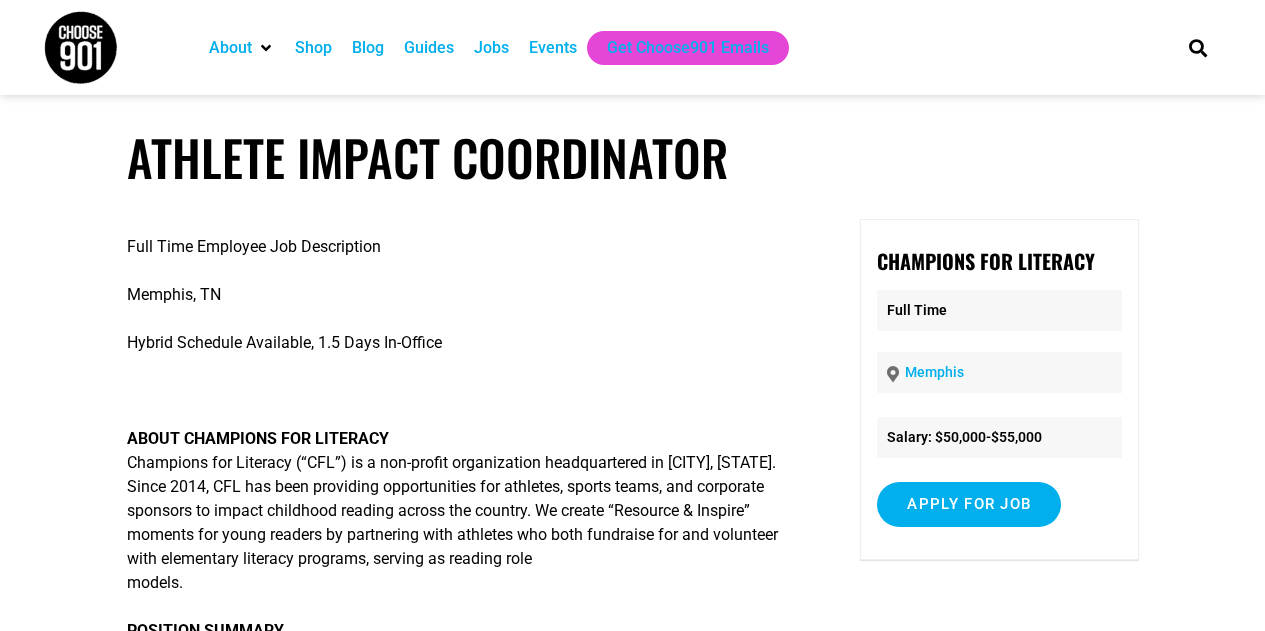 scroll, scrollTop: 0, scrollLeft: 0, axis: both 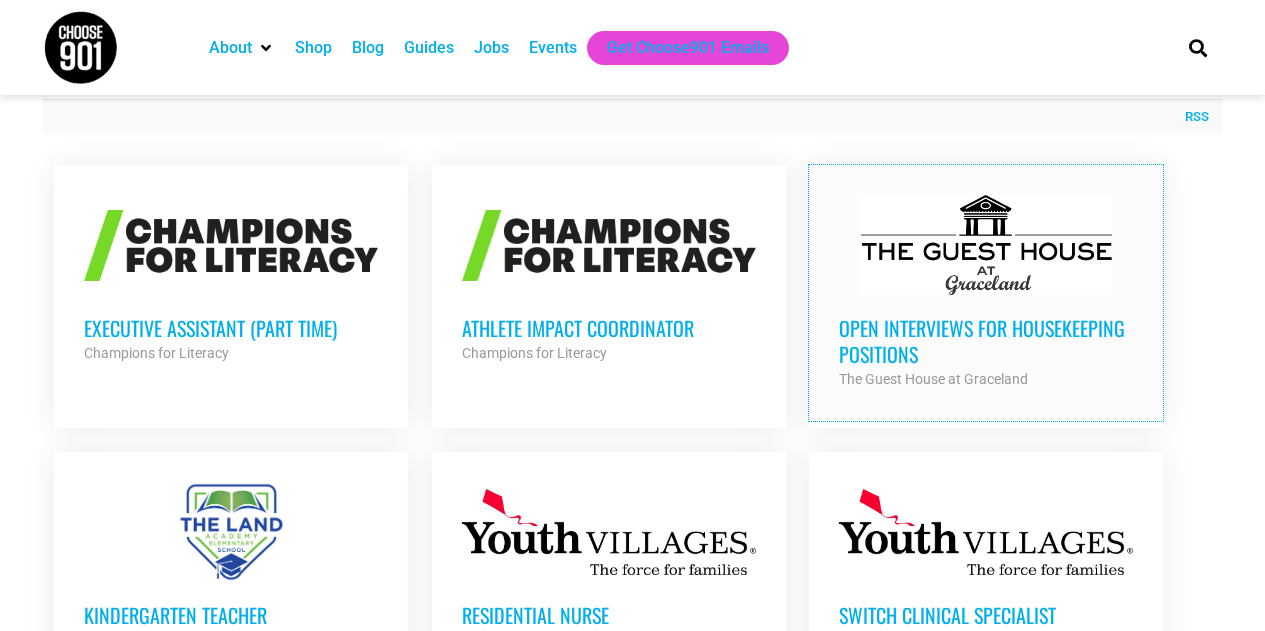click on "Open Interviews for Housekeeping Positions" at bounding box center [986, 341] 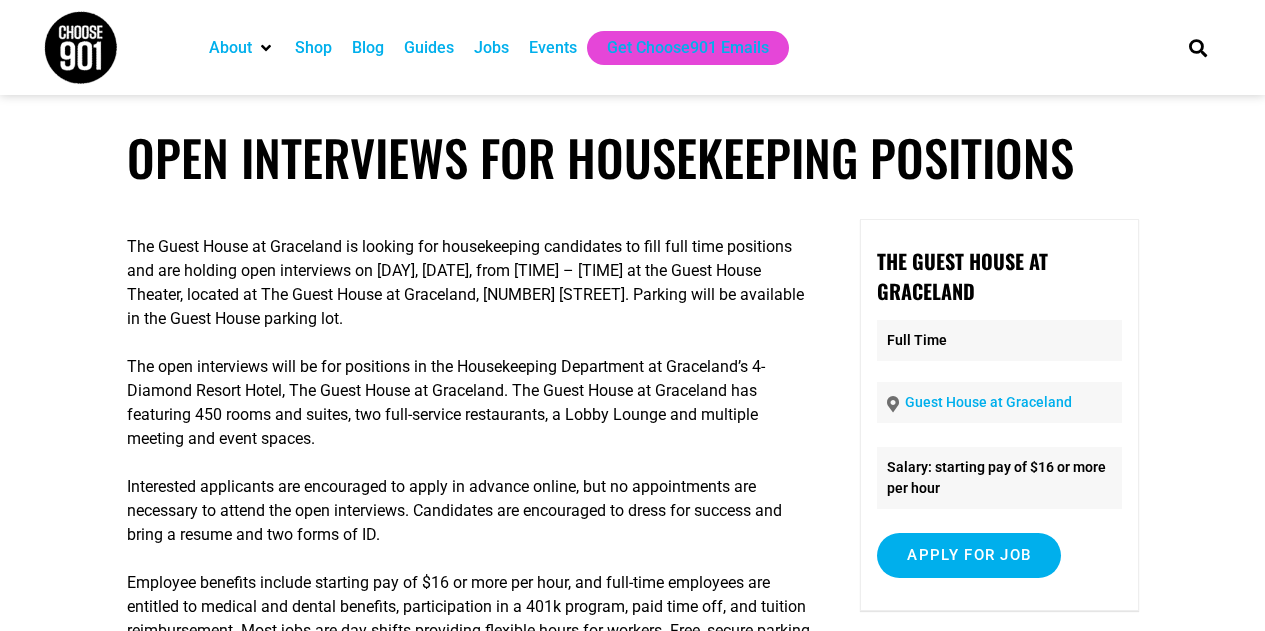 scroll, scrollTop: 0, scrollLeft: 0, axis: both 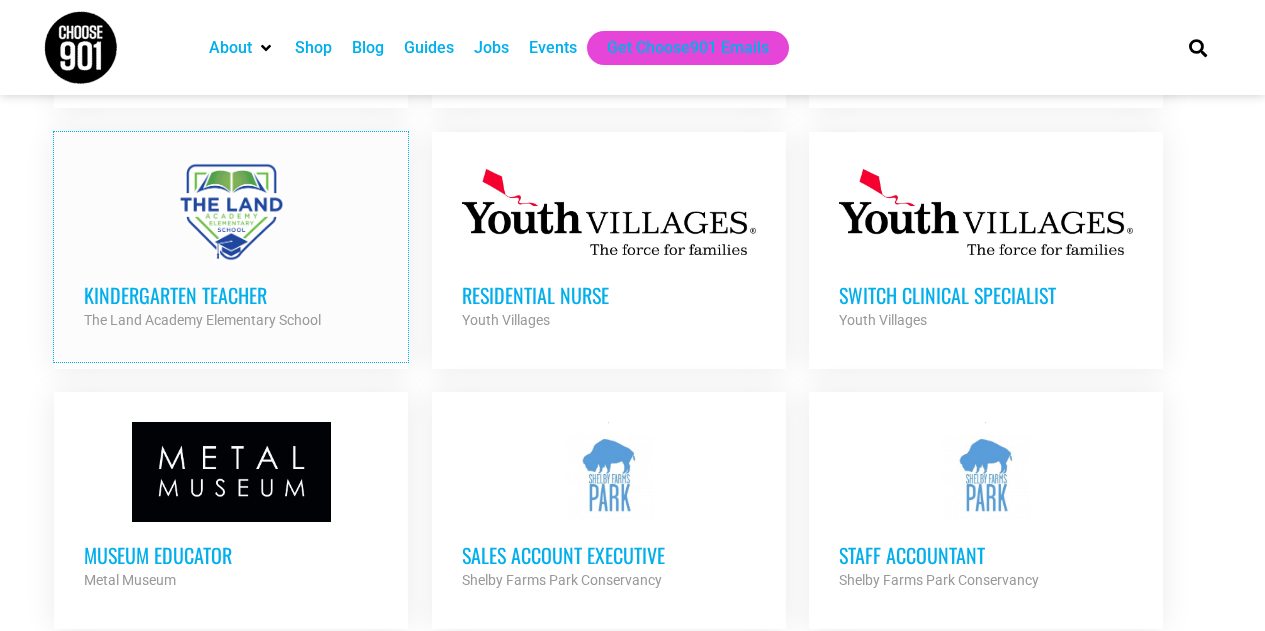 click on "Kindergarten Teacher" at bounding box center (231, 295) 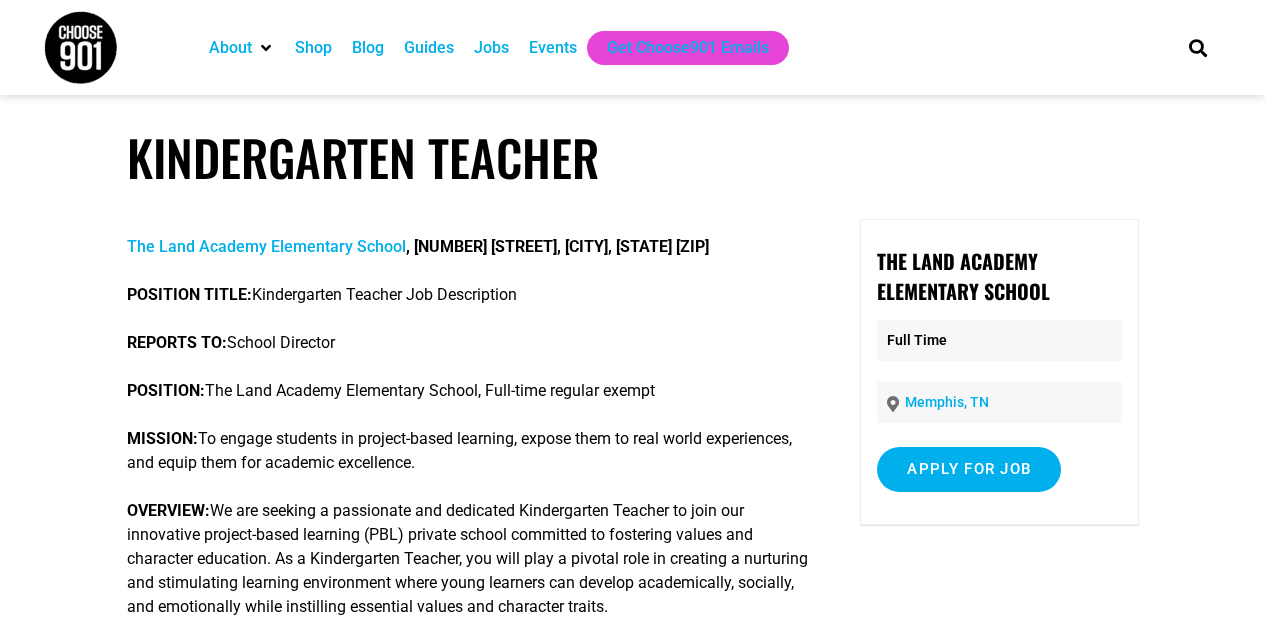 scroll, scrollTop: 0, scrollLeft: 0, axis: both 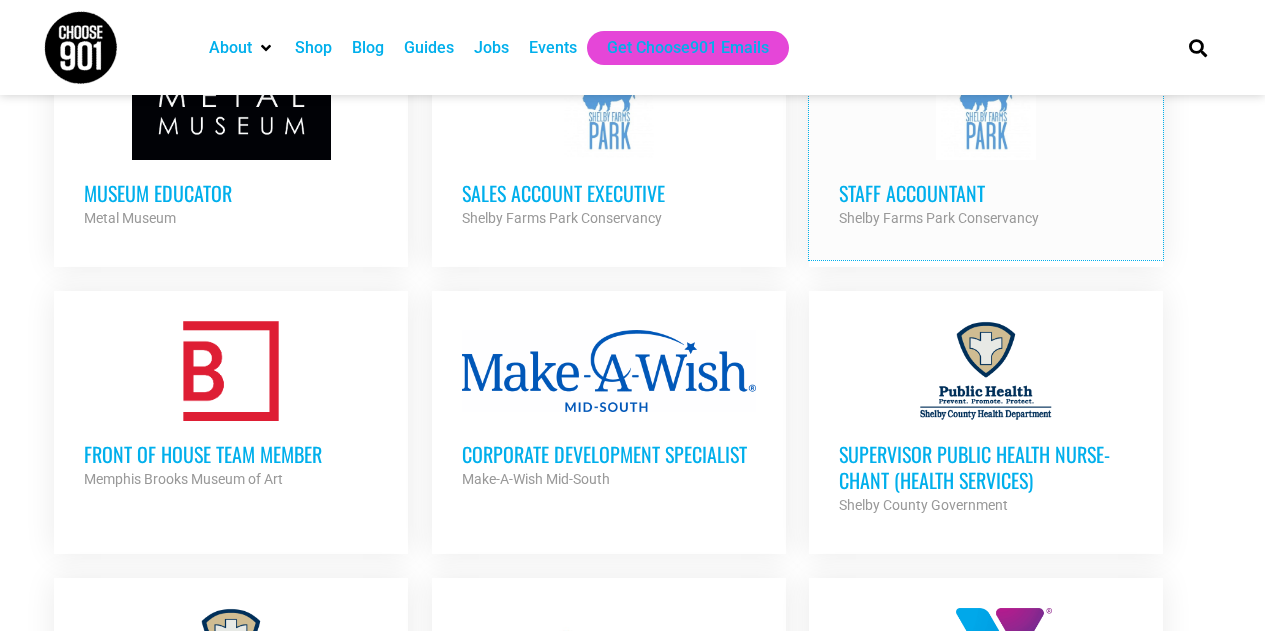 click on "Staff Accountant" at bounding box center [986, 193] 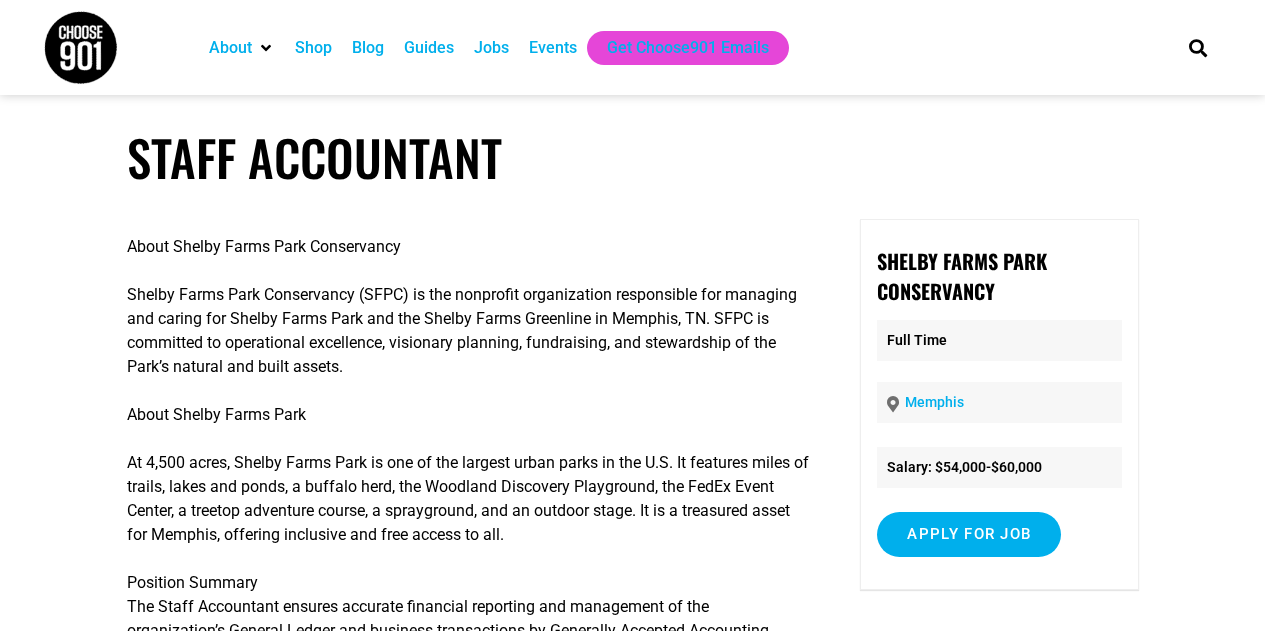 scroll, scrollTop: 0, scrollLeft: 0, axis: both 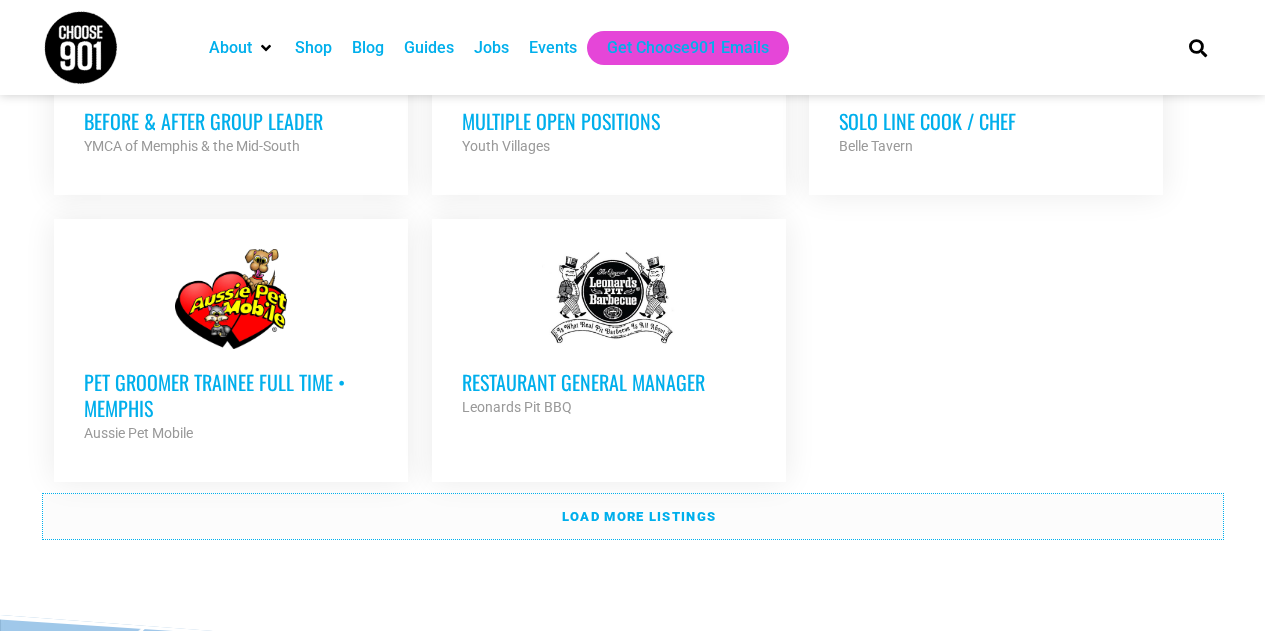 click on "Load more listings" at bounding box center (639, 516) 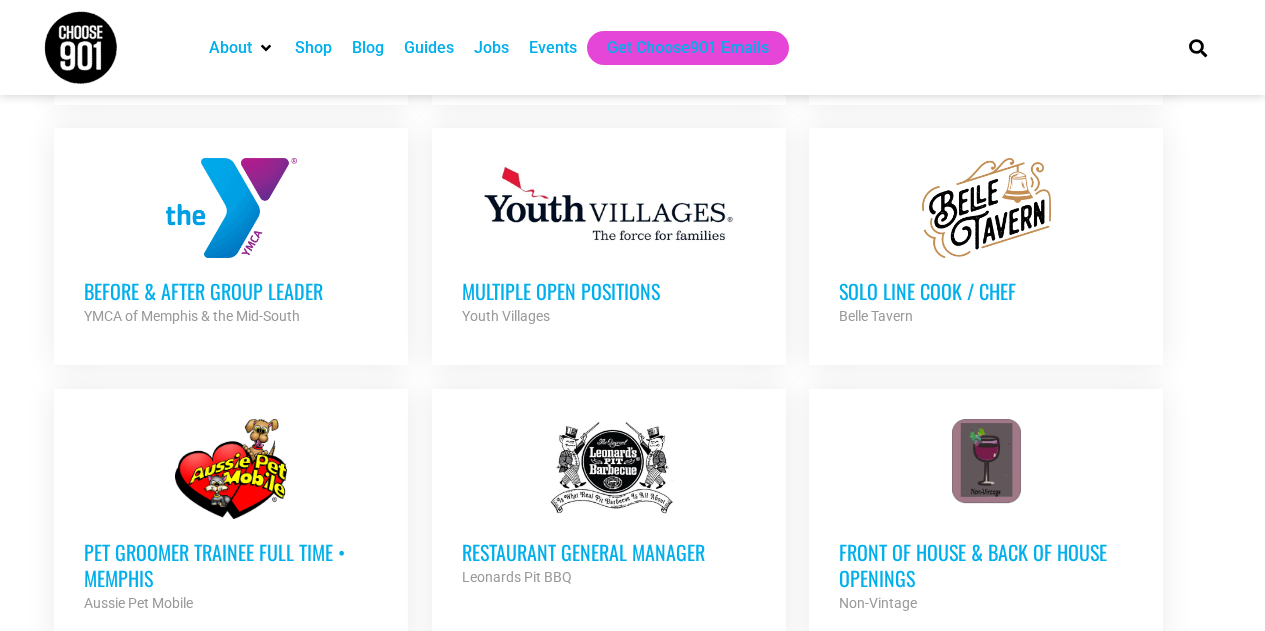 scroll, scrollTop: 2154, scrollLeft: 0, axis: vertical 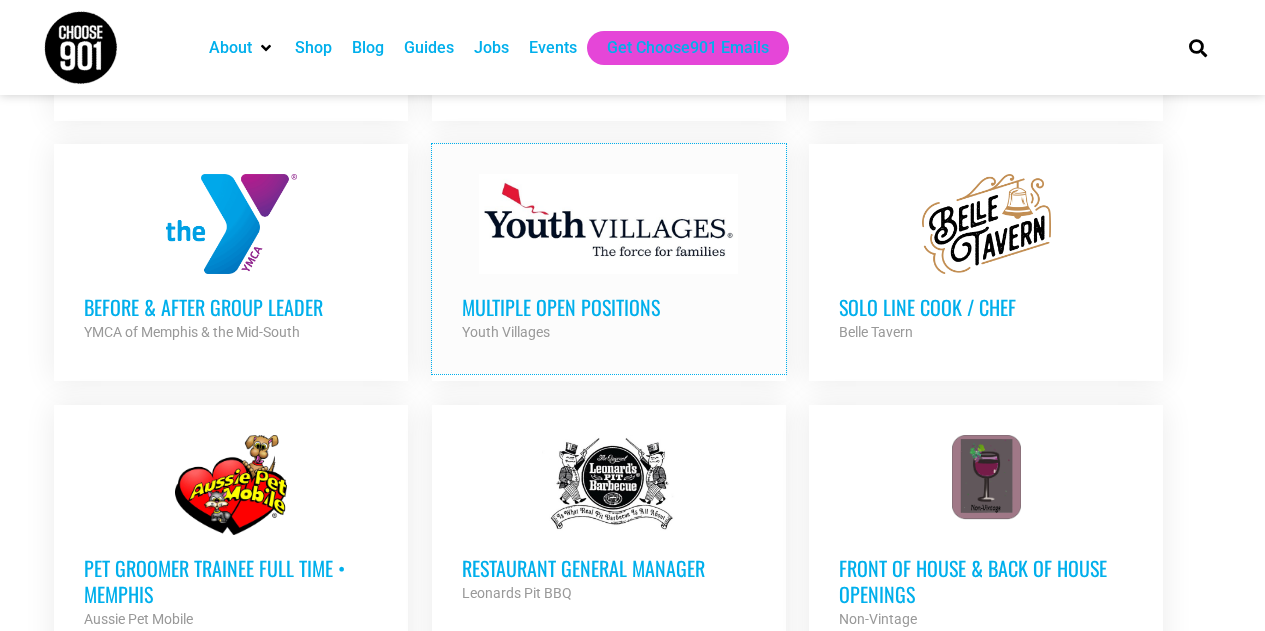 click on "Multiple Open Positions" at bounding box center [609, 307] 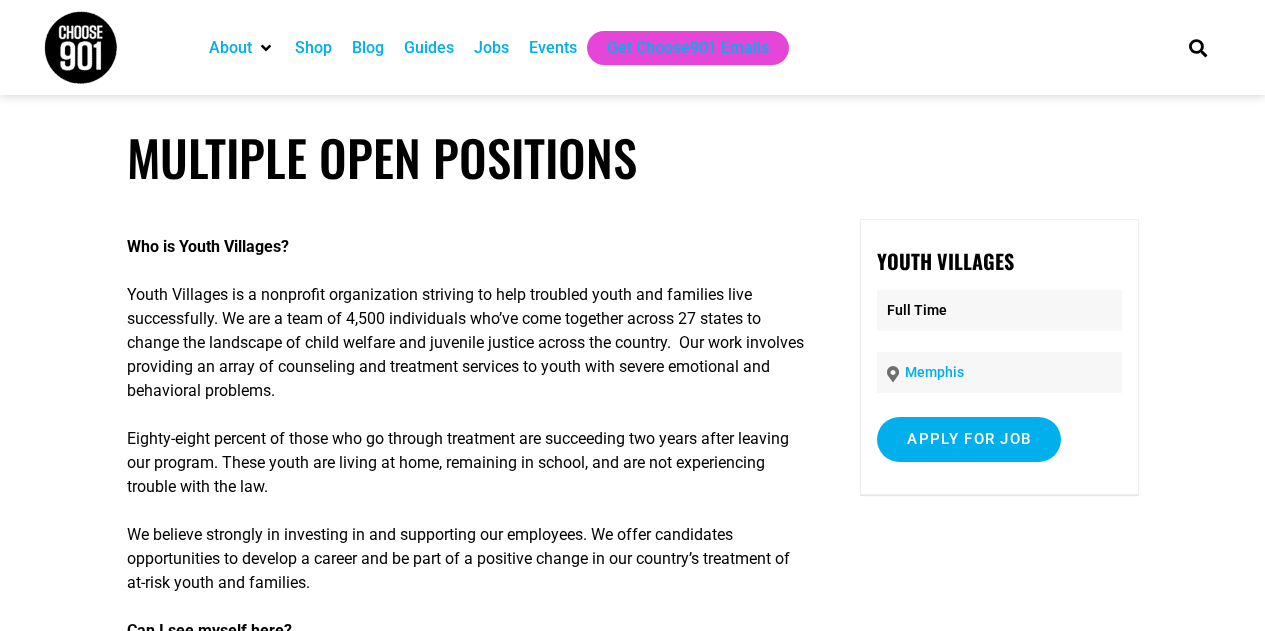 scroll, scrollTop: 0, scrollLeft: 0, axis: both 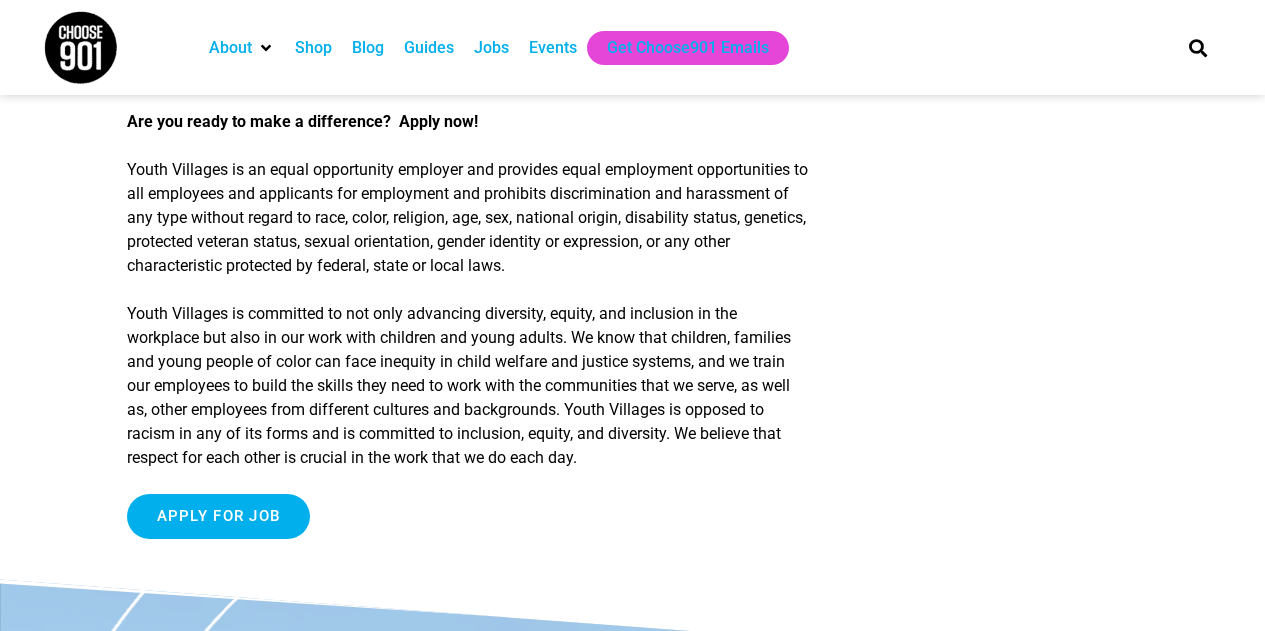 click on "Apply for job
To apply for this job please visit  careers-youthvillages.icims.com ." at bounding box center (468, 516) 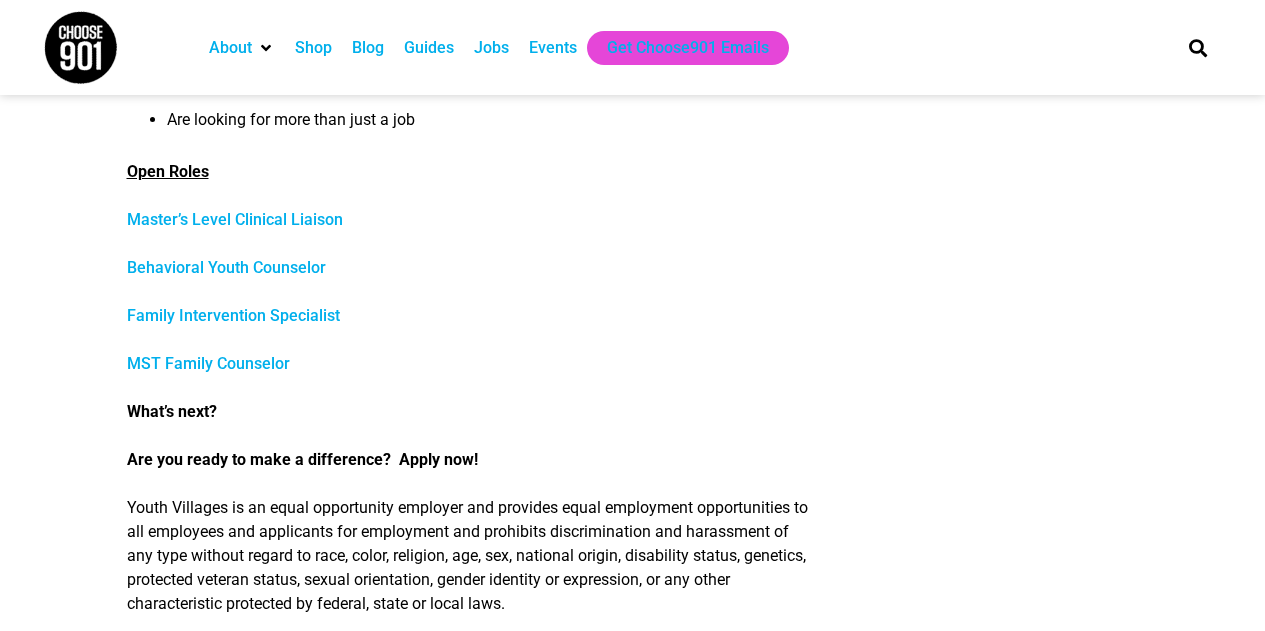 scroll, scrollTop: 904, scrollLeft: 0, axis: vertical 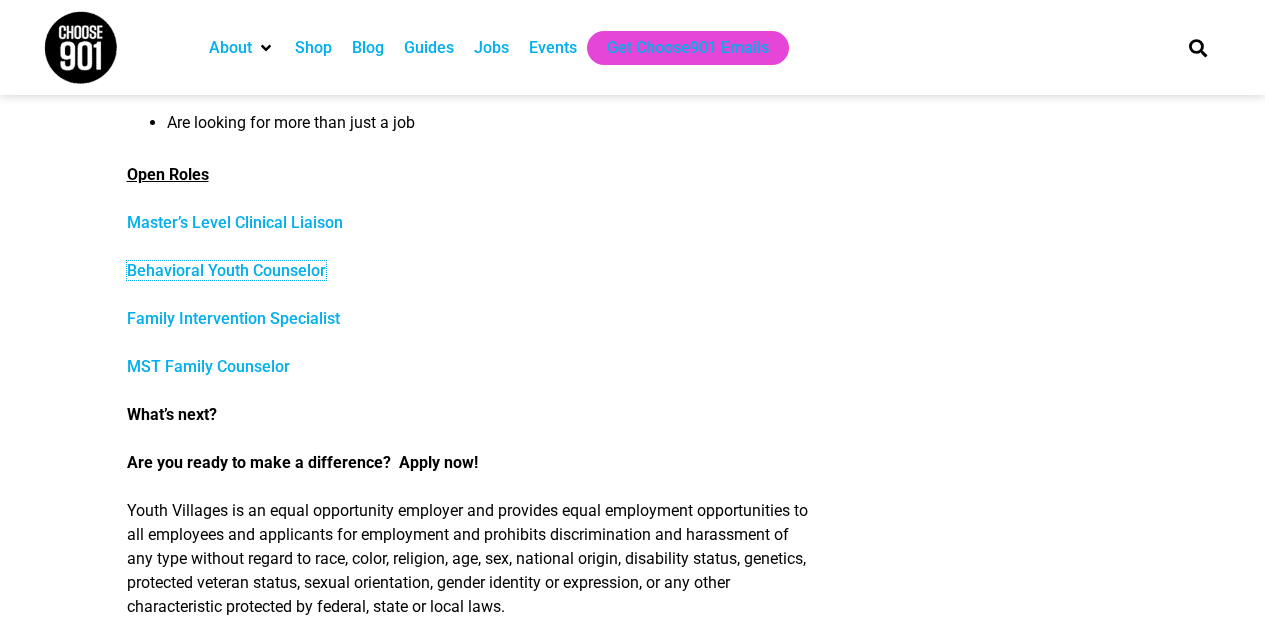 click on "Behavioral Youth Counselor" at bounding box center (226, 270) 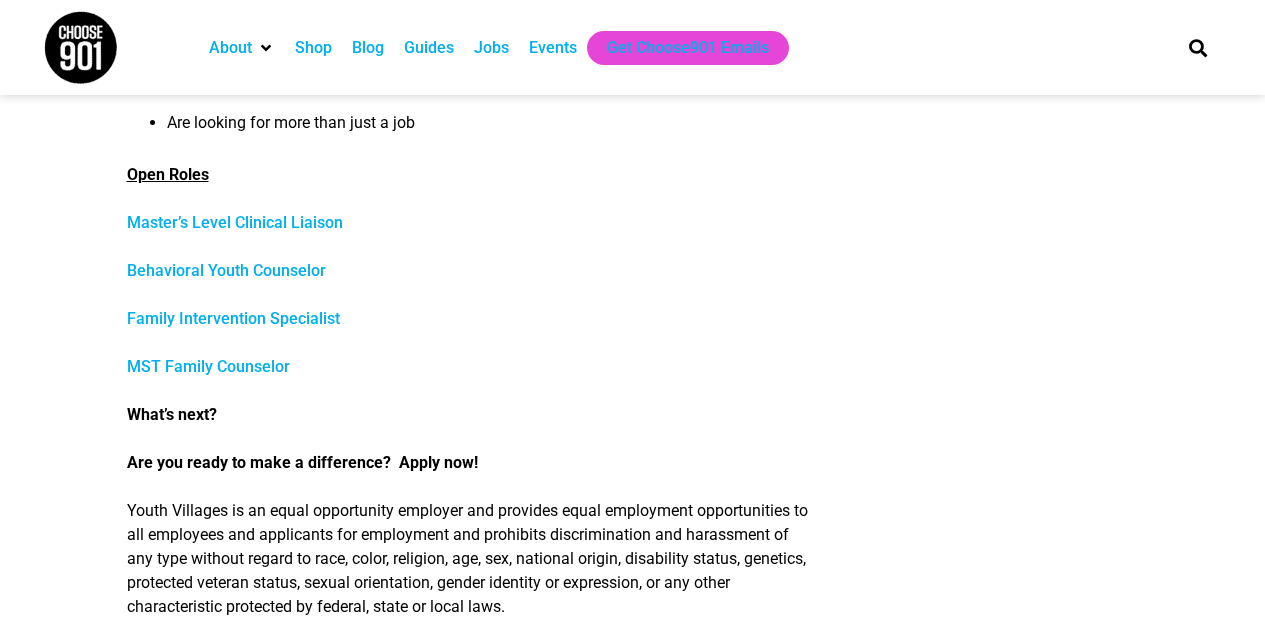 scroll, scrollTop: 928, scrollLeft: 0, axis: vertical 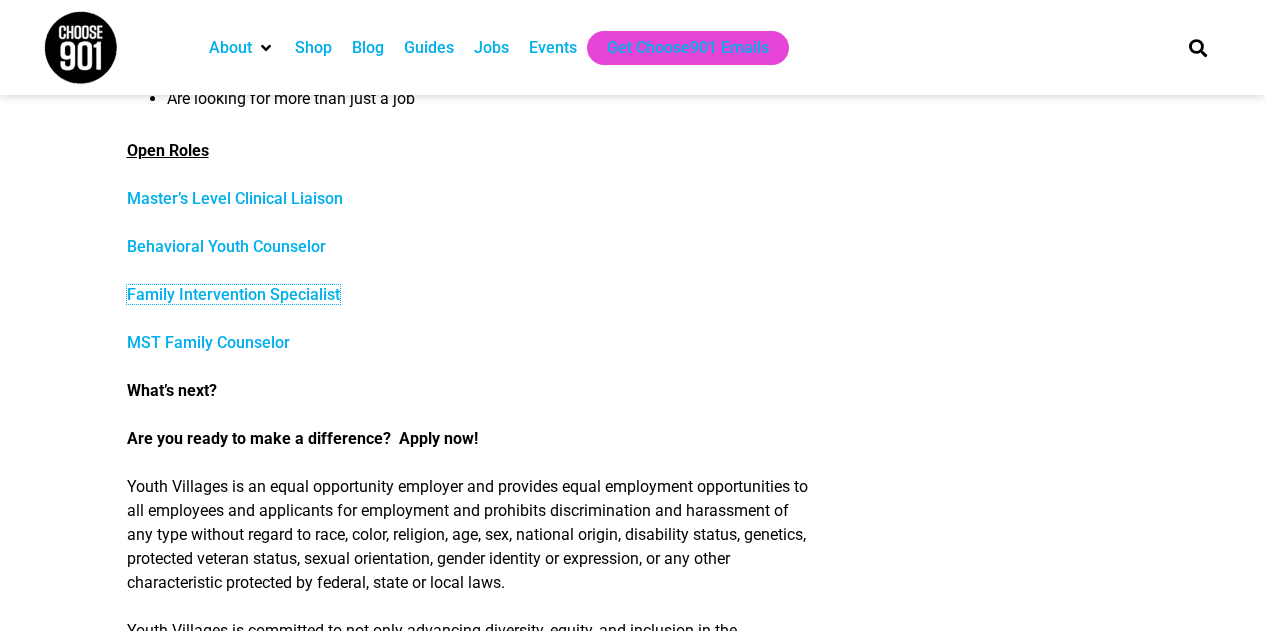 click on "Family Intervention Specialist" at bounding box center [233, 294] 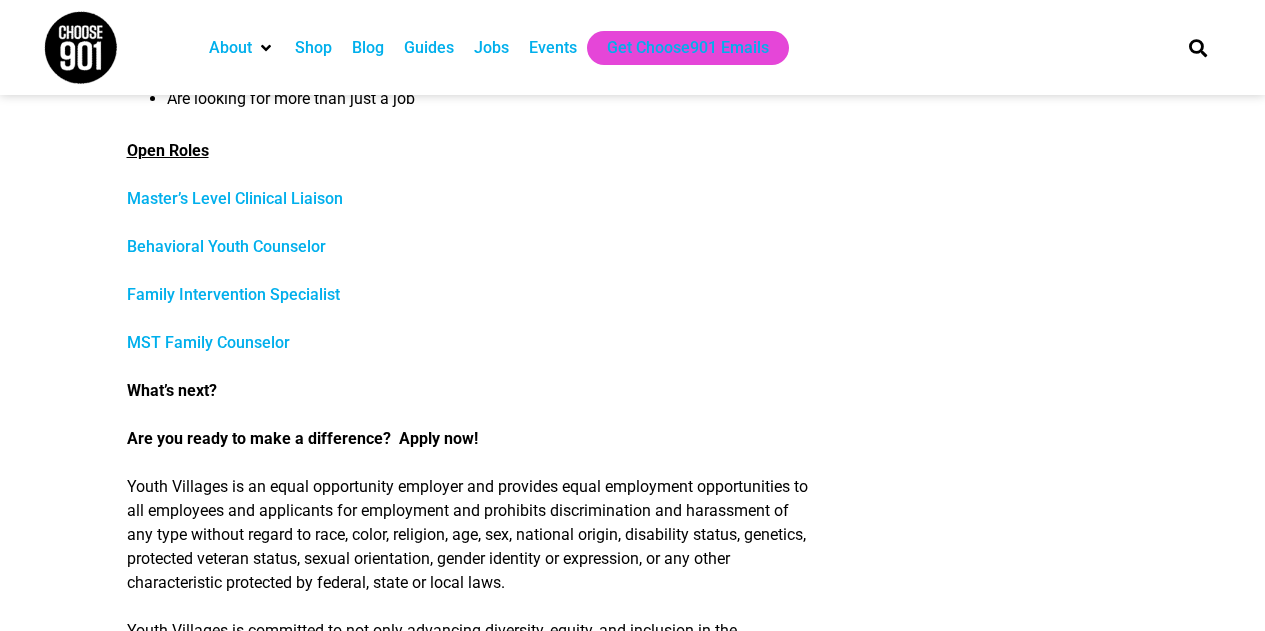 scroll, scrollTop: 952, scrollLeft: 0, axis: vertical 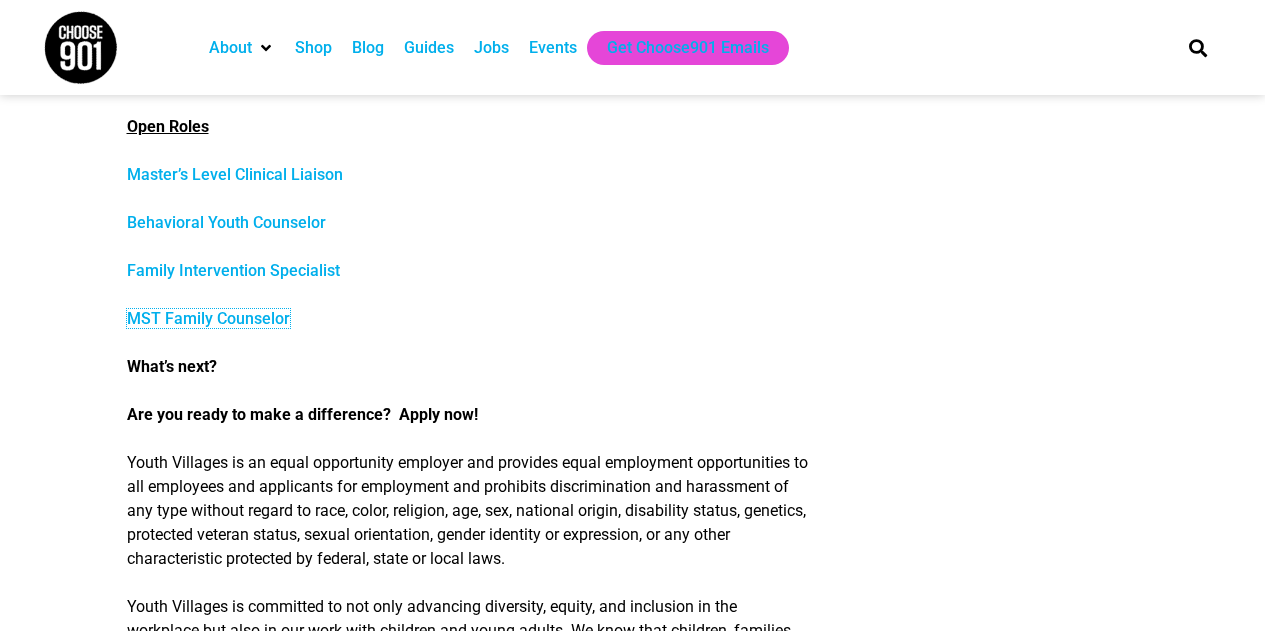 click on "MST Family Counselor" at bounding box center [208, 318] 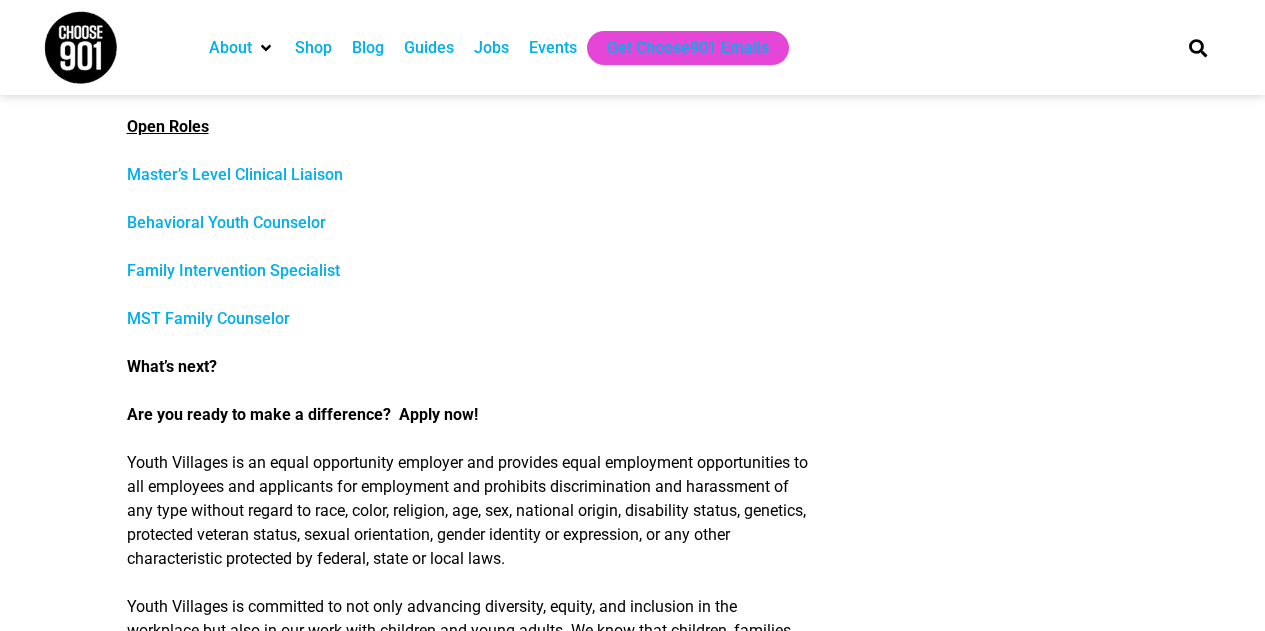 scroll, scrollTop: 976, scrollLeft: 0, axis: vertical 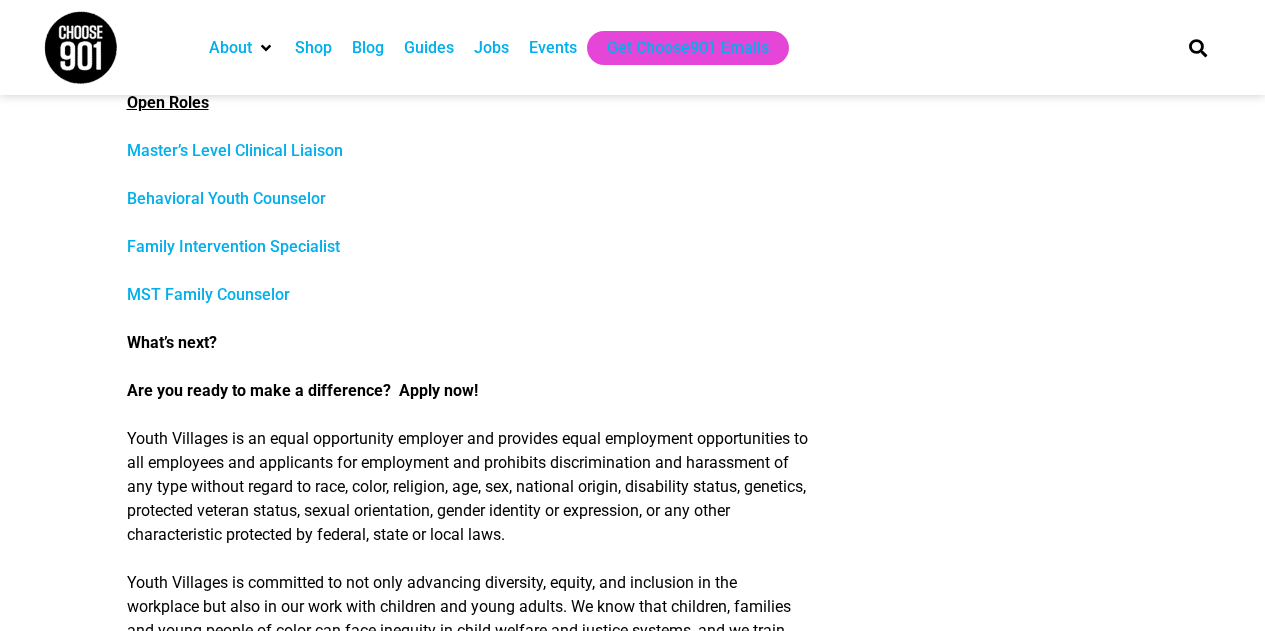 click on "Youth Villages is an equal opportunity employer and provides equal employment opportunities to all employees and applicants for employment and prohibits discrimination and harassment of any type without regard to race, color, religion, age, sex, national origin, disability status, genetics, protected veteran status, sexual orientation, gender identity or expression, or any other characteristic protected by federal, state or local laws." at bounding box center [468, 487] 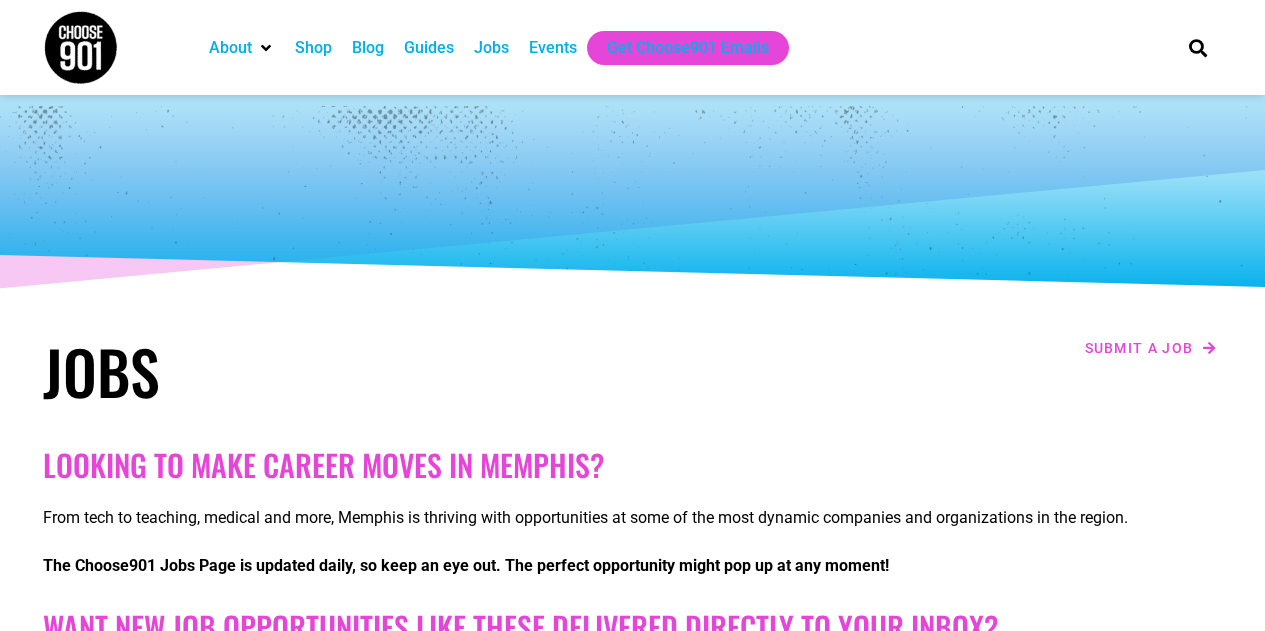 scroll, scrollTop: 2154, scrollLeft: 0, axis: vertical 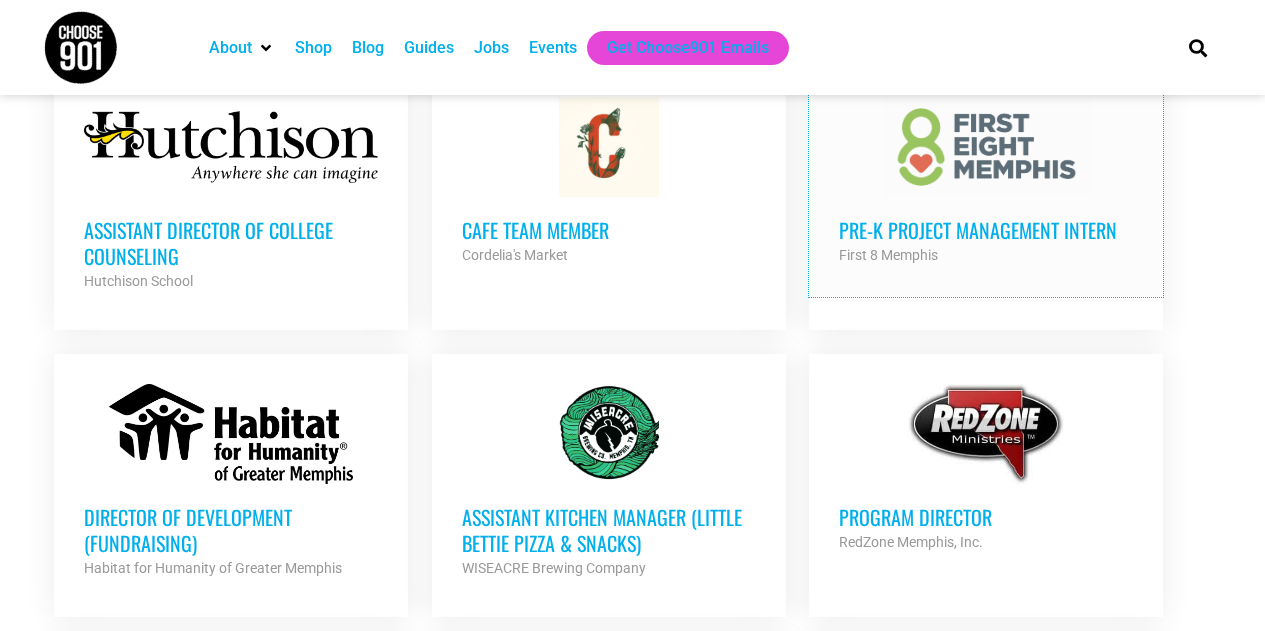 click on "Pre-K Project Management Intern" at bounding box center (986, 230) 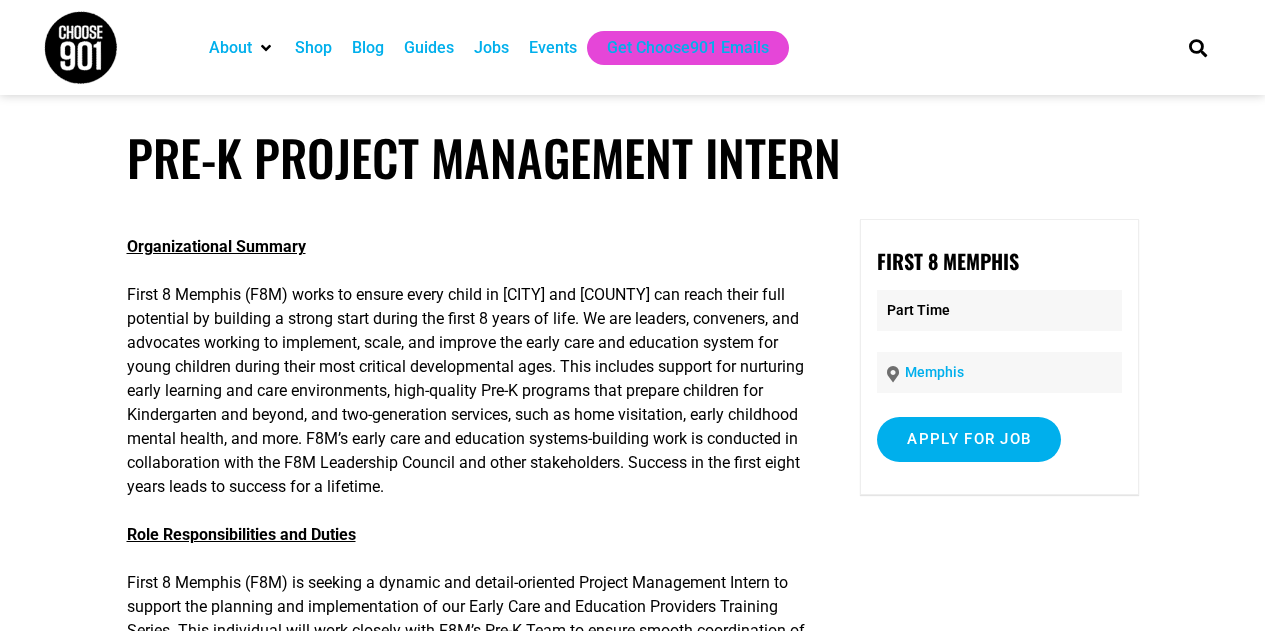 scroll, scrollTop: 0, scrollLeft: 0, axis: both 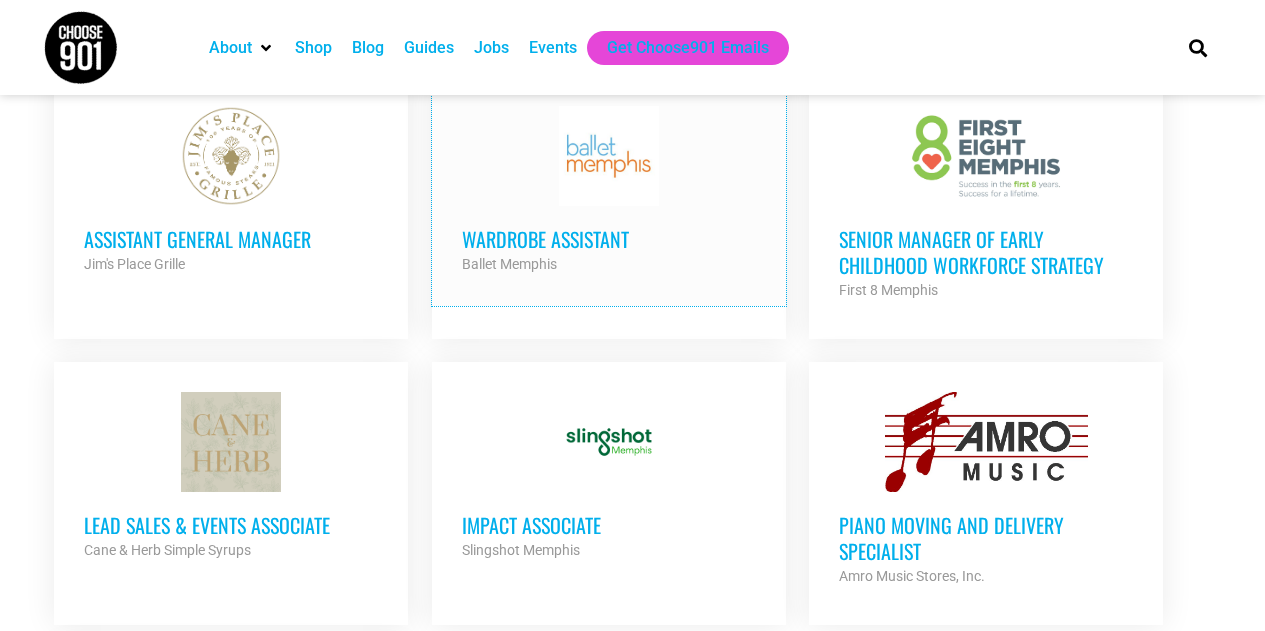 click on "Wardrobe Assistant" at bounding box center [609, 239] 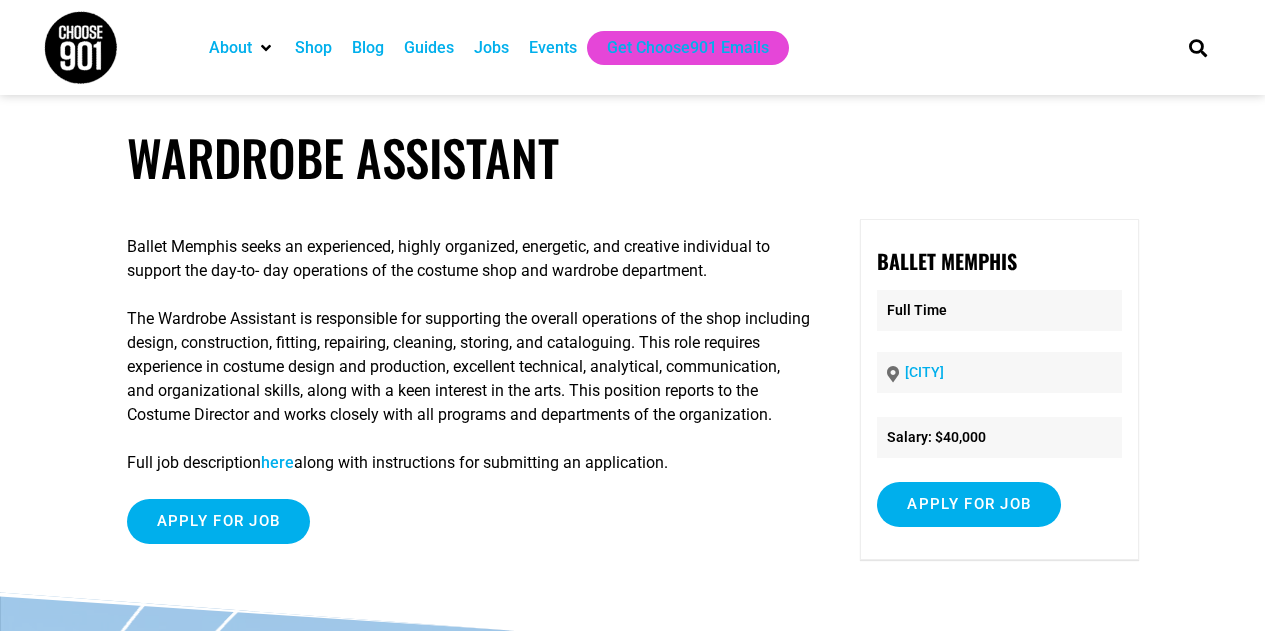scroll, scrollTop: 0, scrollLeft: 0, axis: both 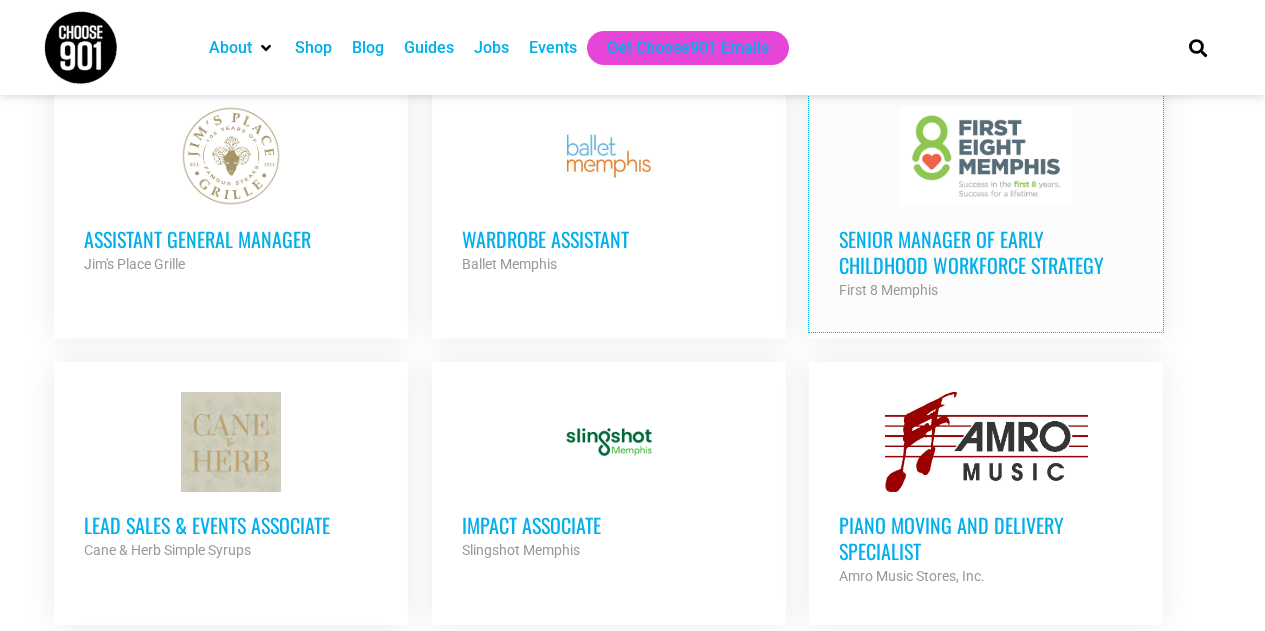 click on "Senior Manager of Early Childhood Workforce Strategy" at bounding box center (986, 252) 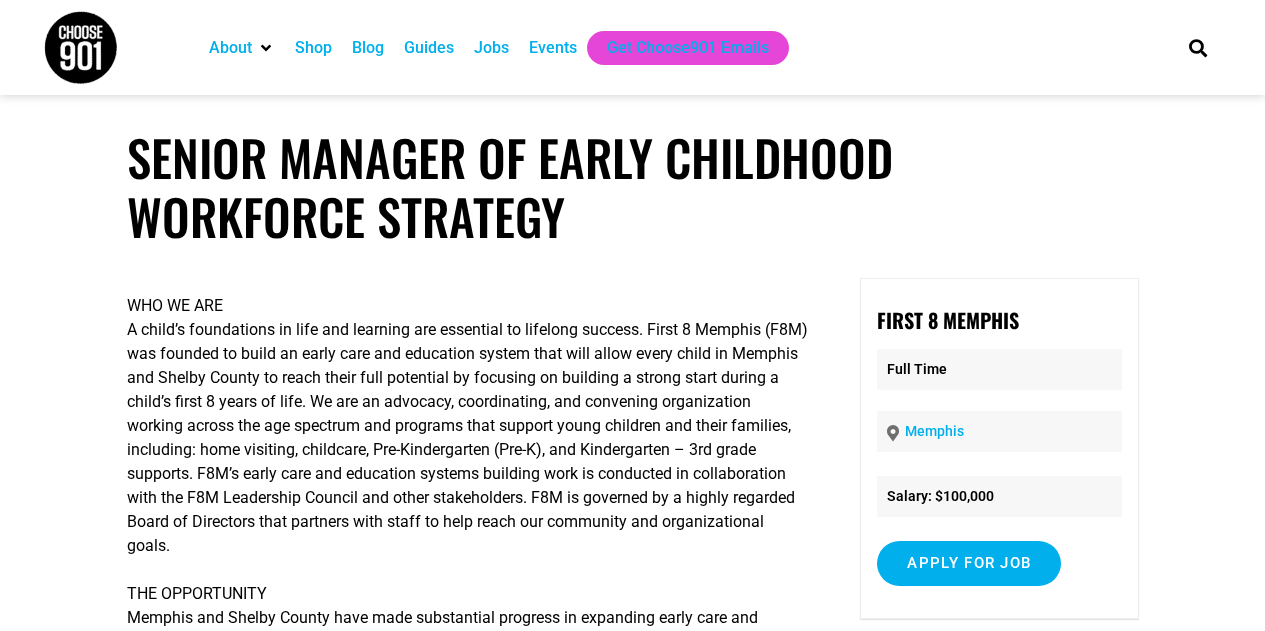 scroll, scrollTop: 0, scrollLeft: 0, axis: both 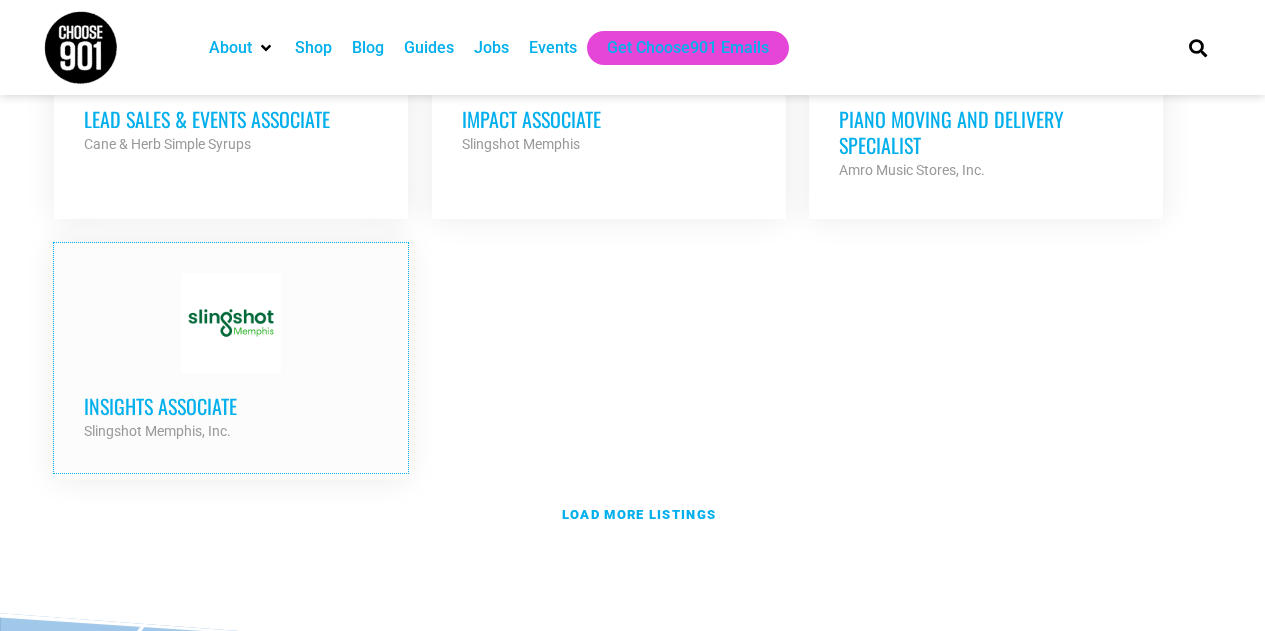 click on "Insights Associate" at bounding box center (231, 406) 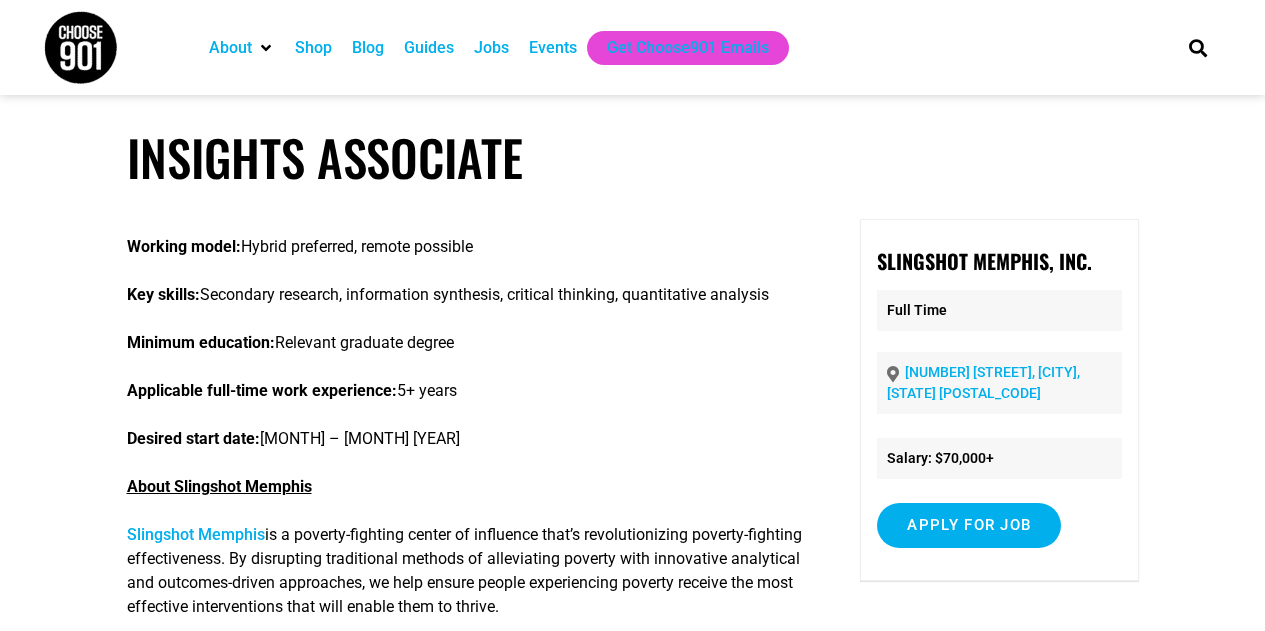 scroll, scrollTop: 0, scrollLeft: 0, axis: both 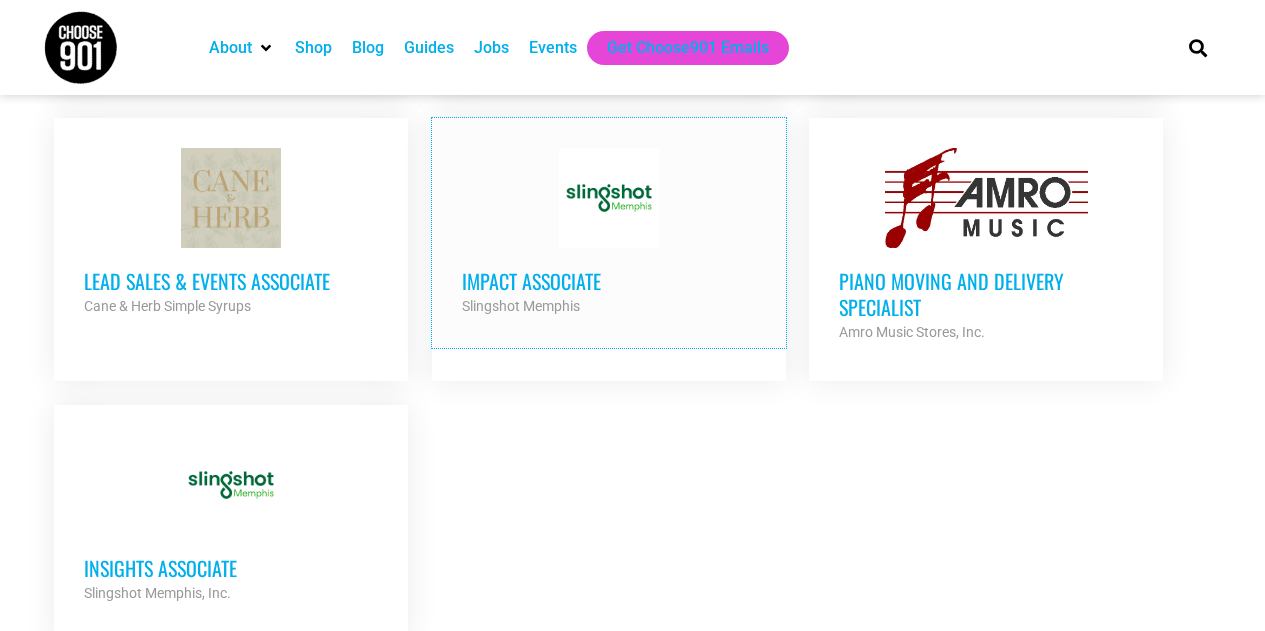 click on "Impact Associate" at bounding box center (609, 281) 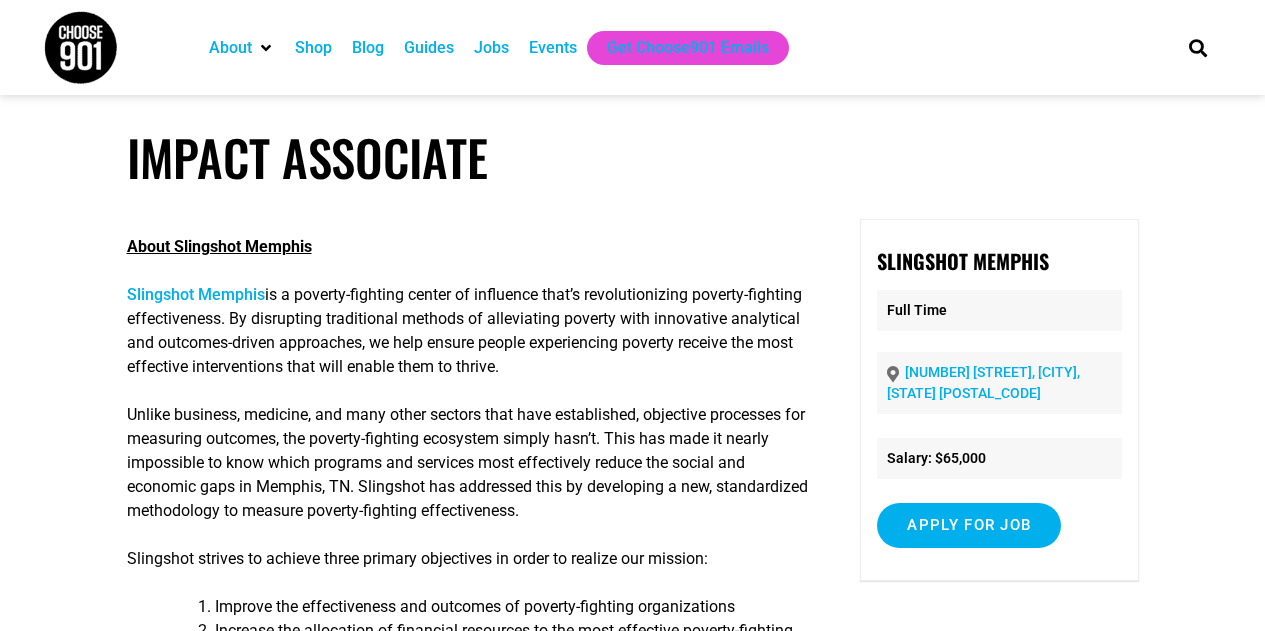 scroll, scrollTop: 0, scrollLeft: 0, axis: both 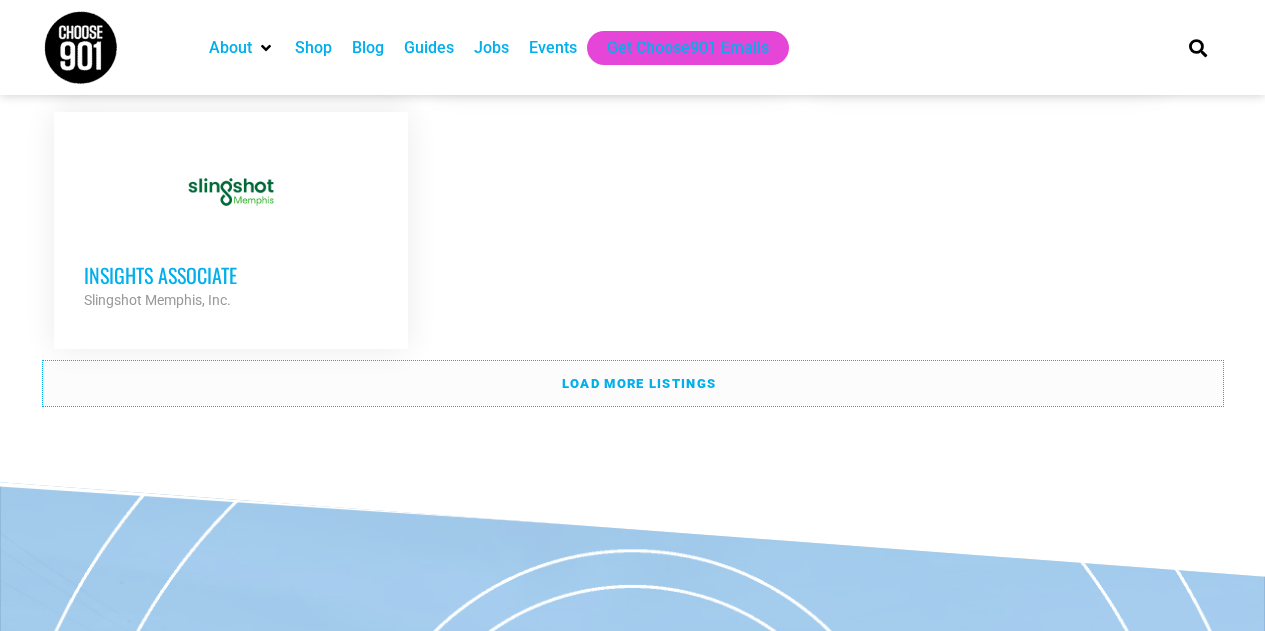 click on "Load more listings" at bounding box center (639, 383) 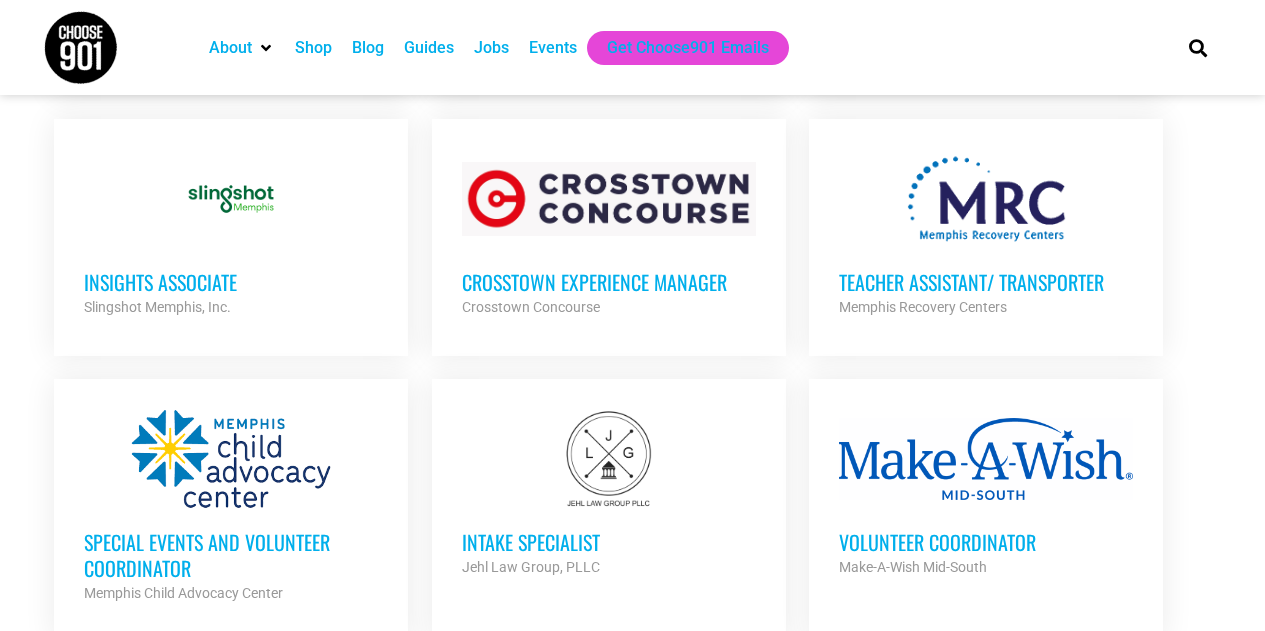 scroll, scrollTop: 4420, scrollLeft: 0, axis: vertical 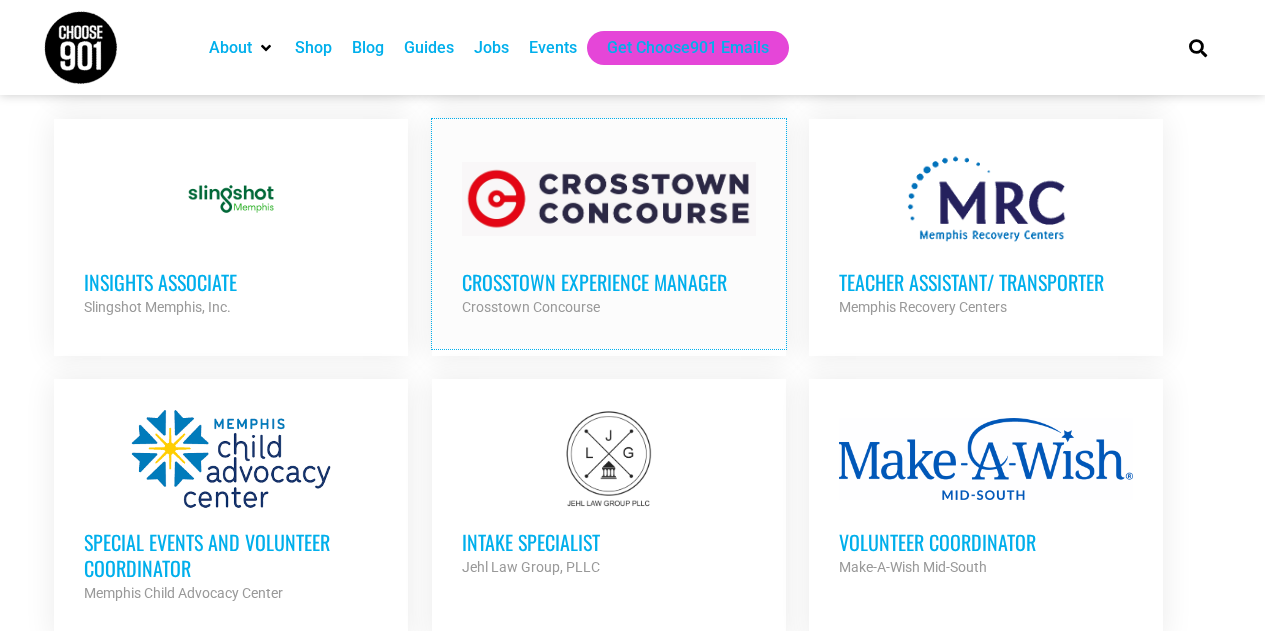 click on "Crosstown Experience Manager" at bounding box center (609, 282) 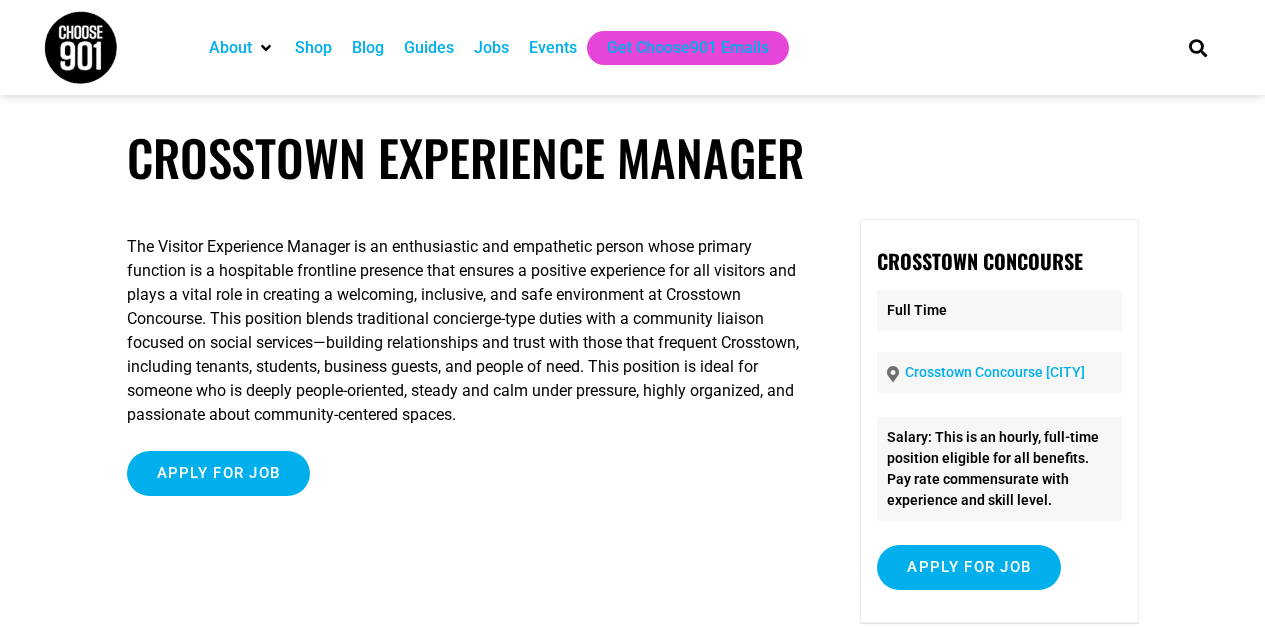scroll, scrollTop: 0, scrollLeft: 0, axis: both 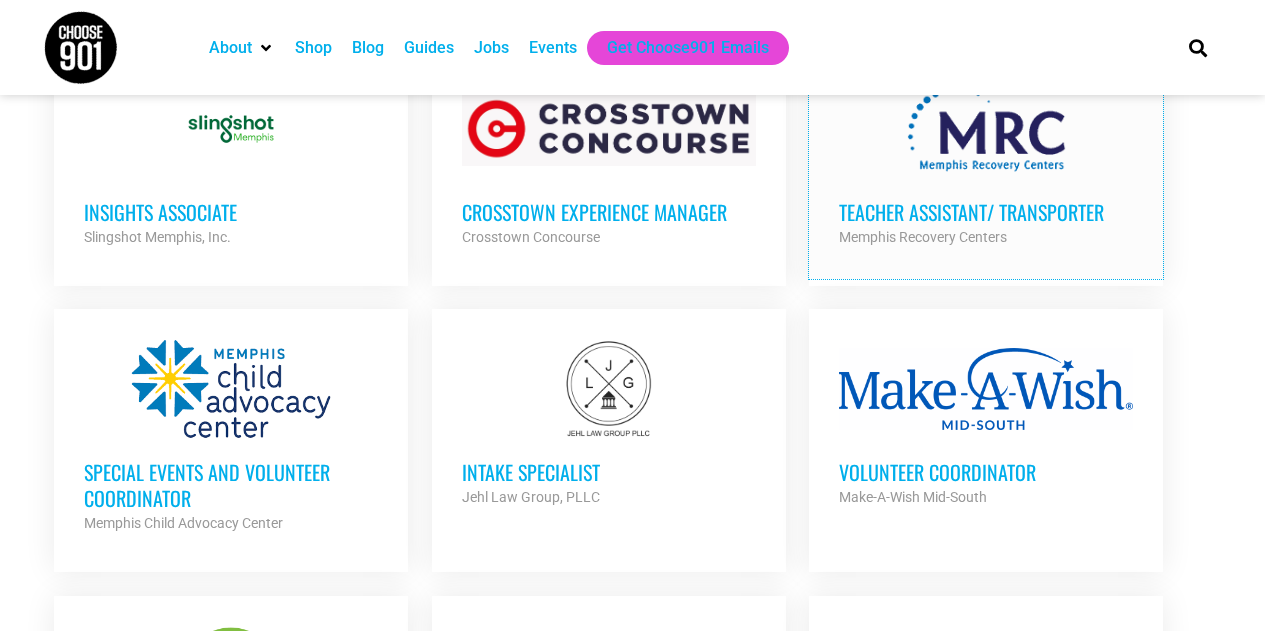 click on "Teacher Assistant/ Transporter" at bounding box center [986, 212] 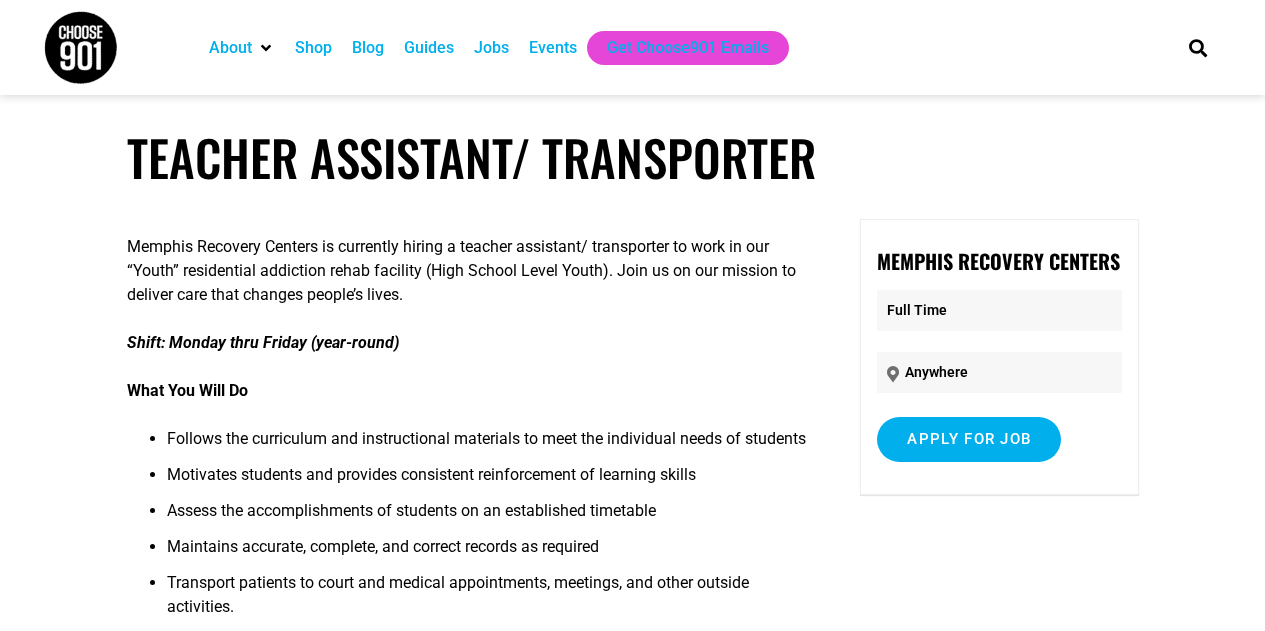 scroll, scrollTop: 0, scrollLeft: 0, axis: both 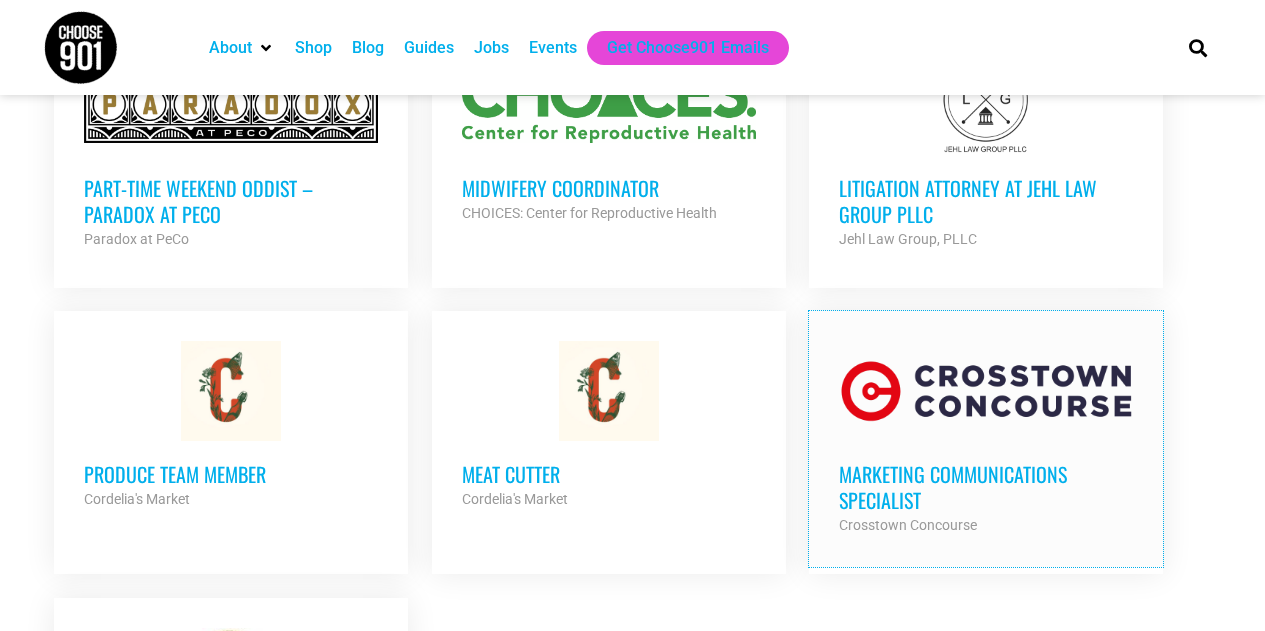 click on "Marketing Communications Specialist" at bounding box center [986, 487] 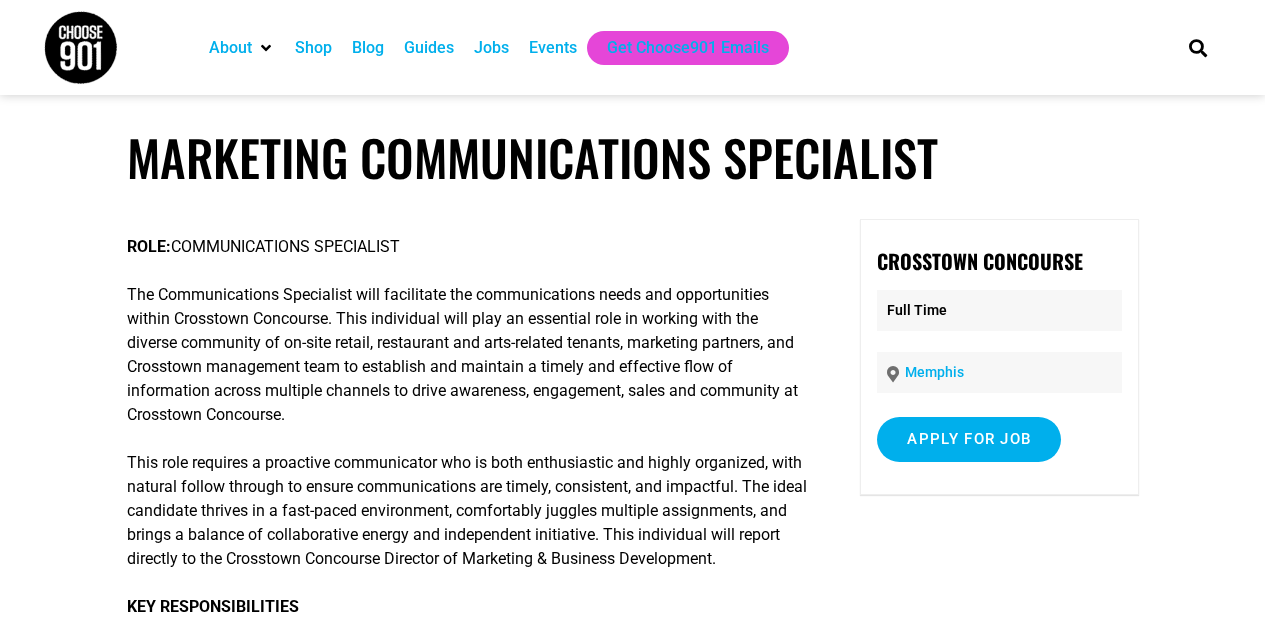 scroll, scrollTop: 0, scrollLeft: 0, axis: both 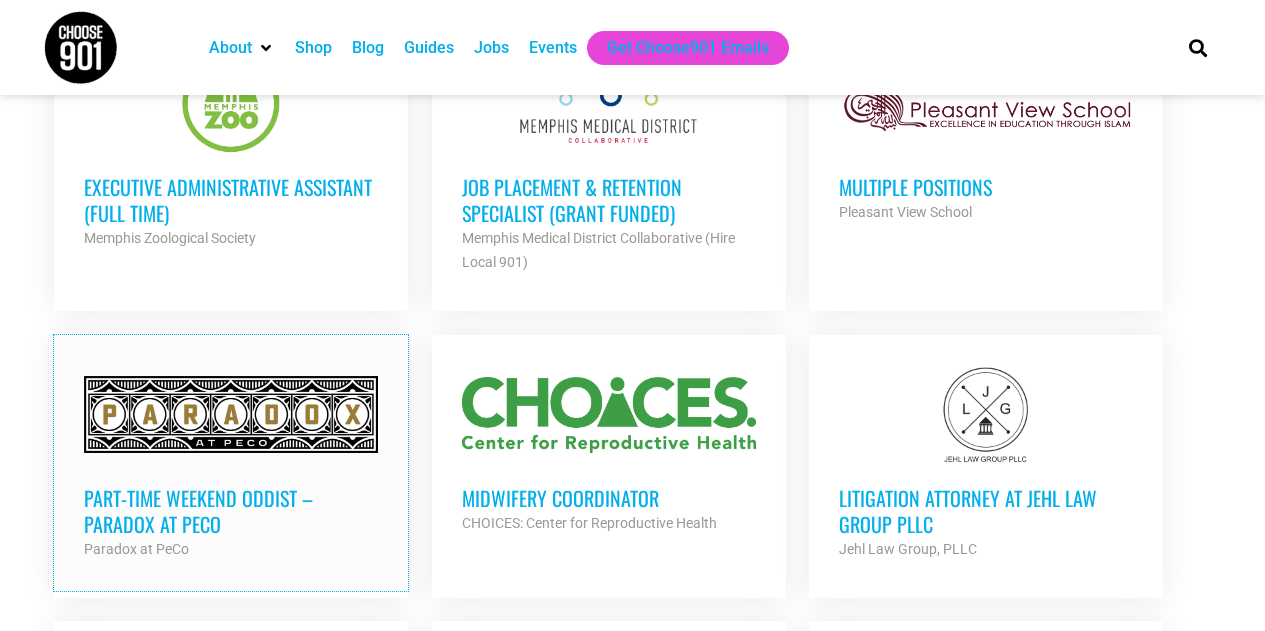 click on "Part-Time Weekend Oddist – Paradox at PeCo" at bounding box center [231, 511] 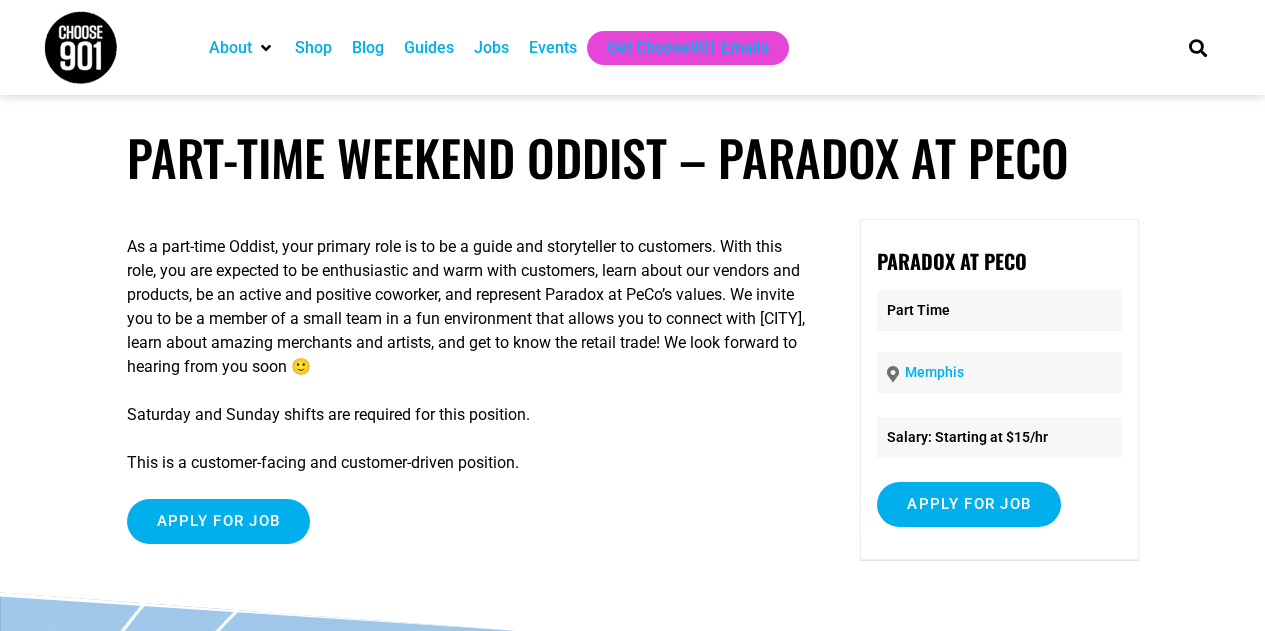scroll, scrollTop: 0, scrollLeft: 0, axis: both 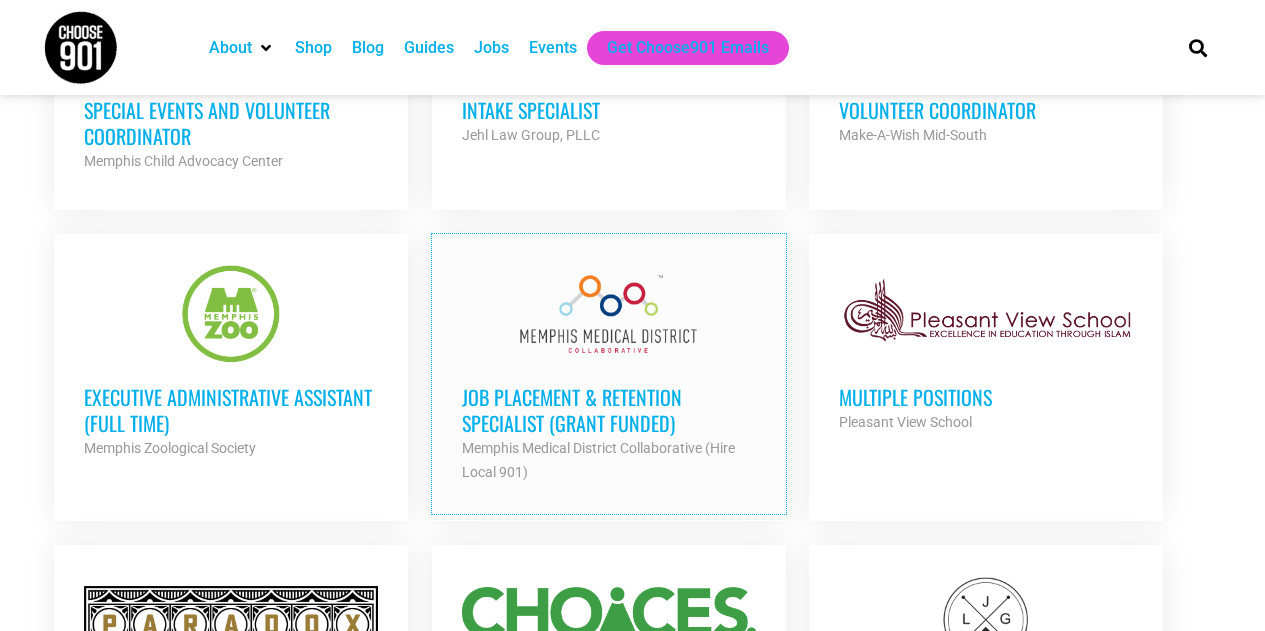 click on "Job Placement & Retention Specialist (GRANT FUNDED)" at bounding box center [609, 410] 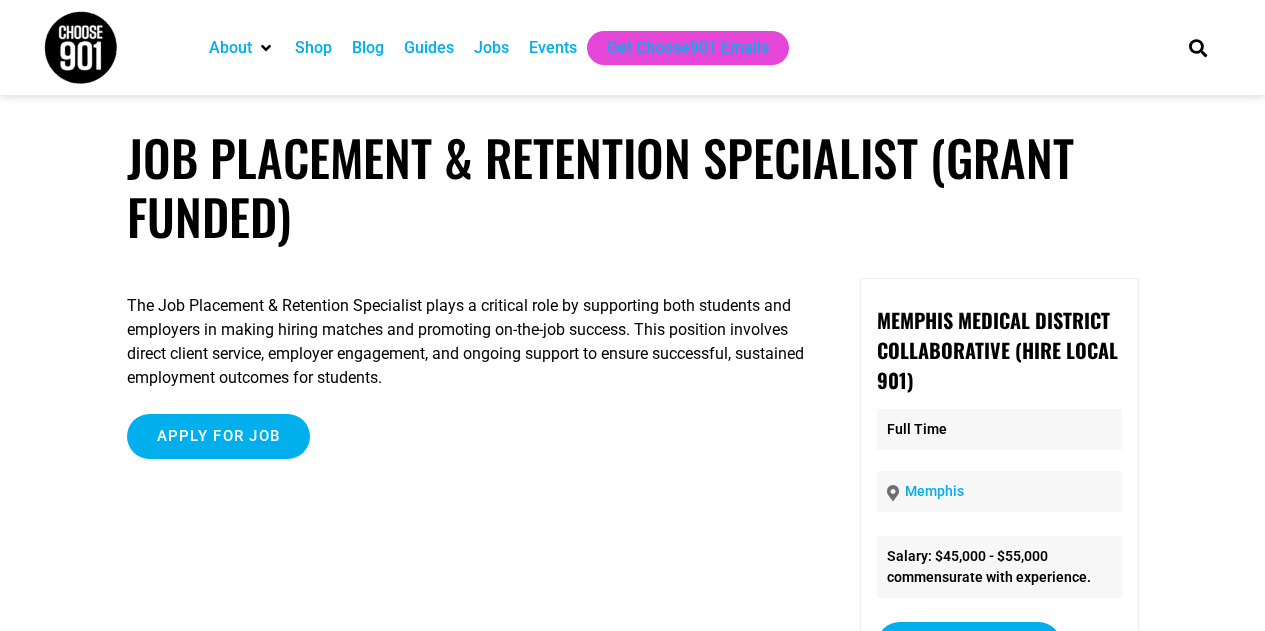 scroll, scrollTop: 0, scrollLeft: 0, axis: both 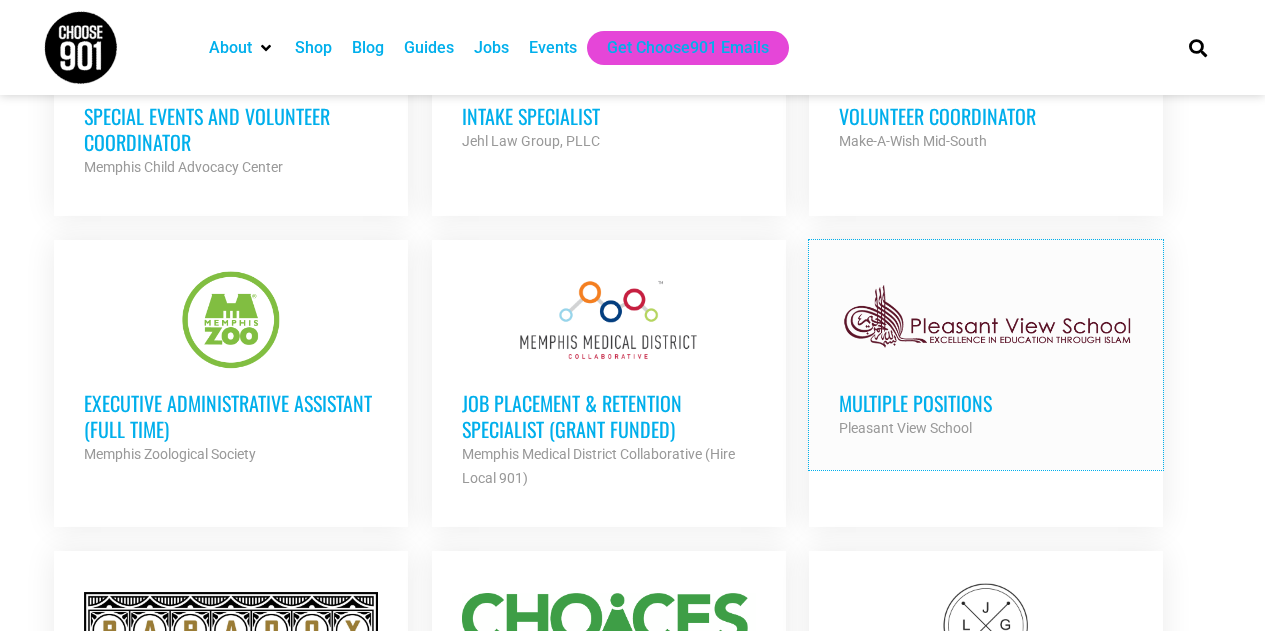click on "Pleasant View School" at bounding box center (986, 428) 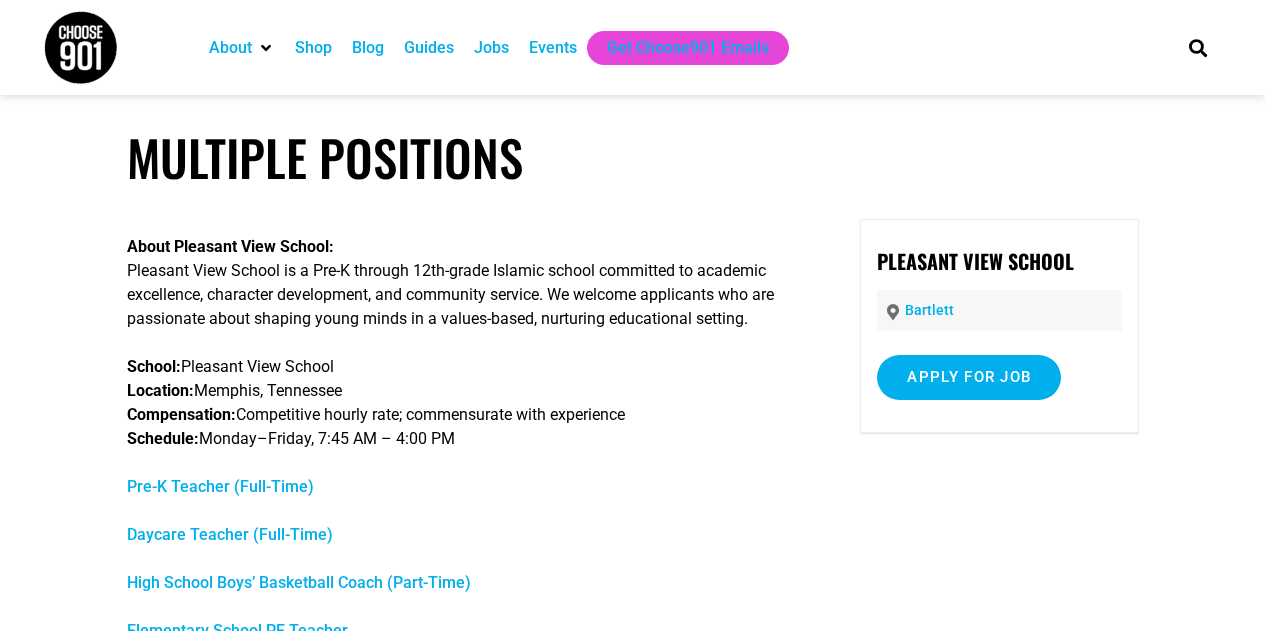 scroll, scrollTop: 0, scrollLeft: 0, axis: both 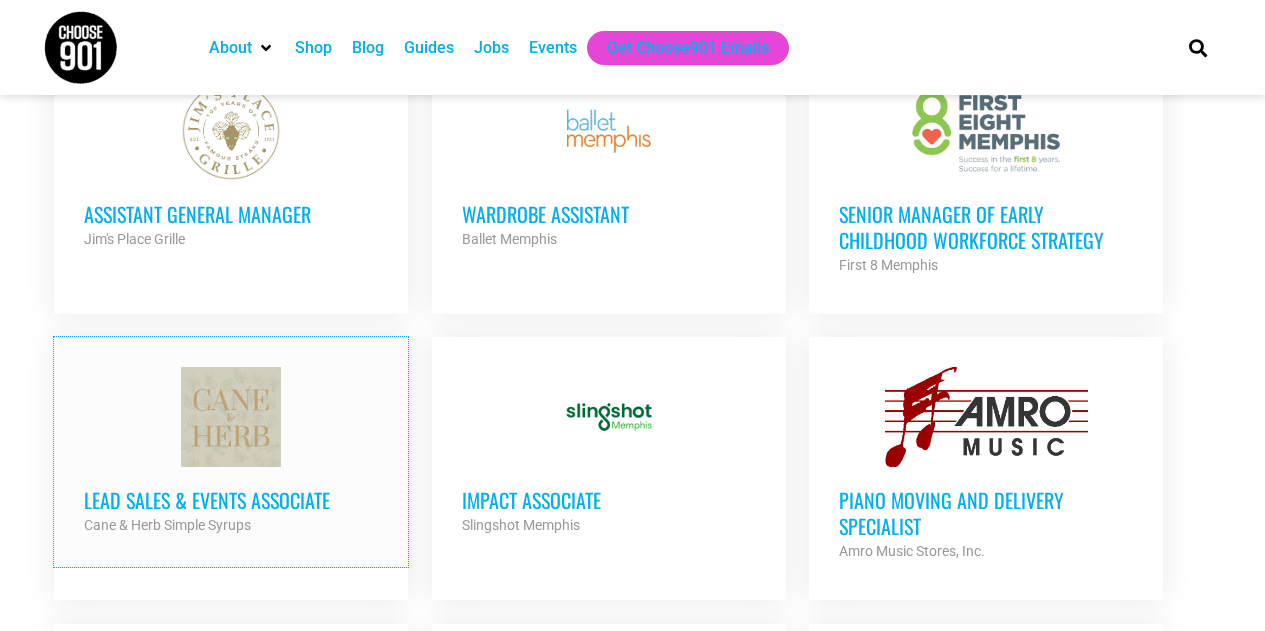 click on "Lead Sales & Events Associate" at bounding box center [231, 500] 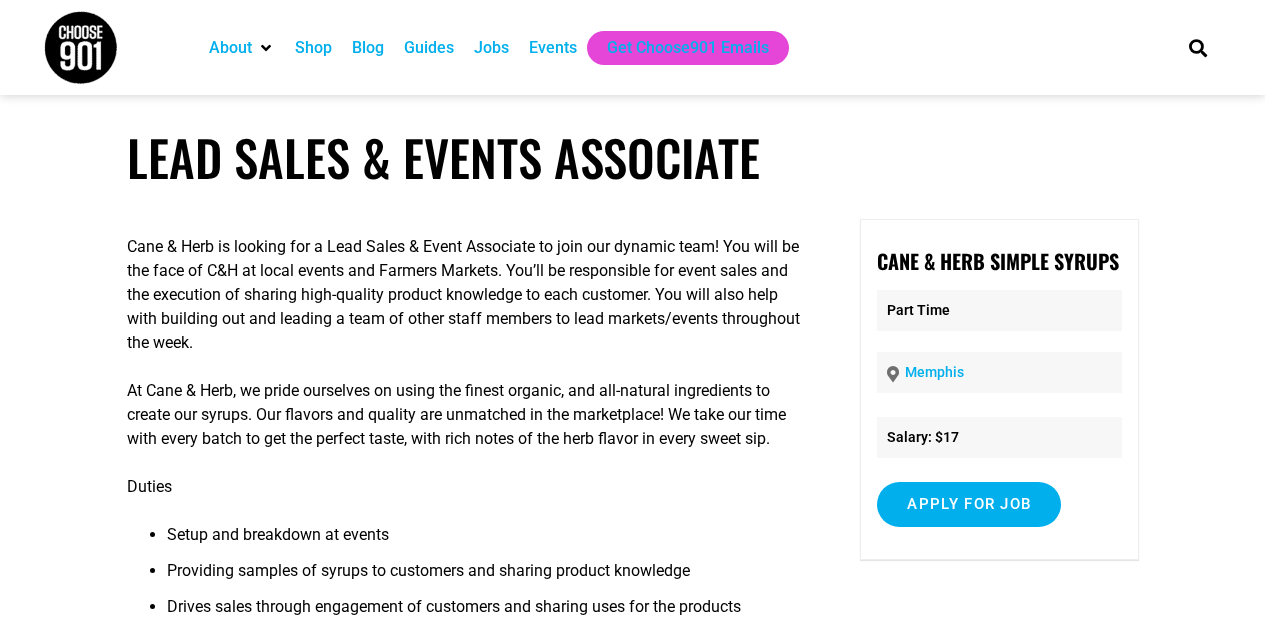 scroll, scrollTop: 0, scrollLeft: 0, axis: both 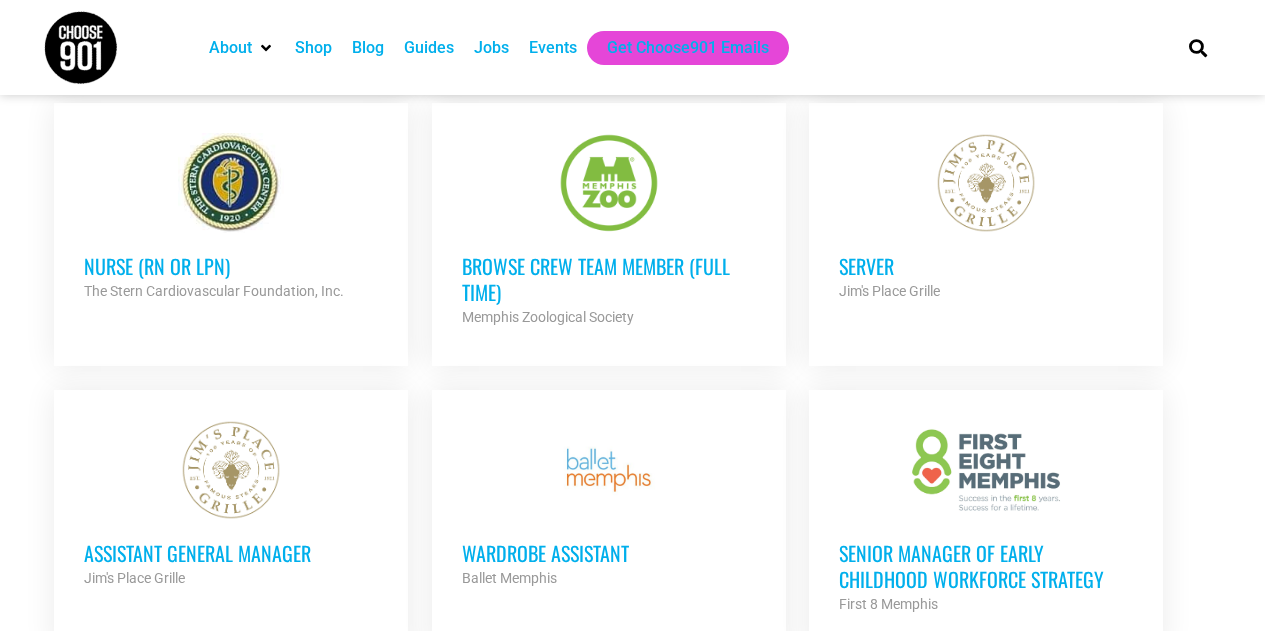 click on "Browse Crew Team Member (Full Time)" at bounding box center (609, 279) 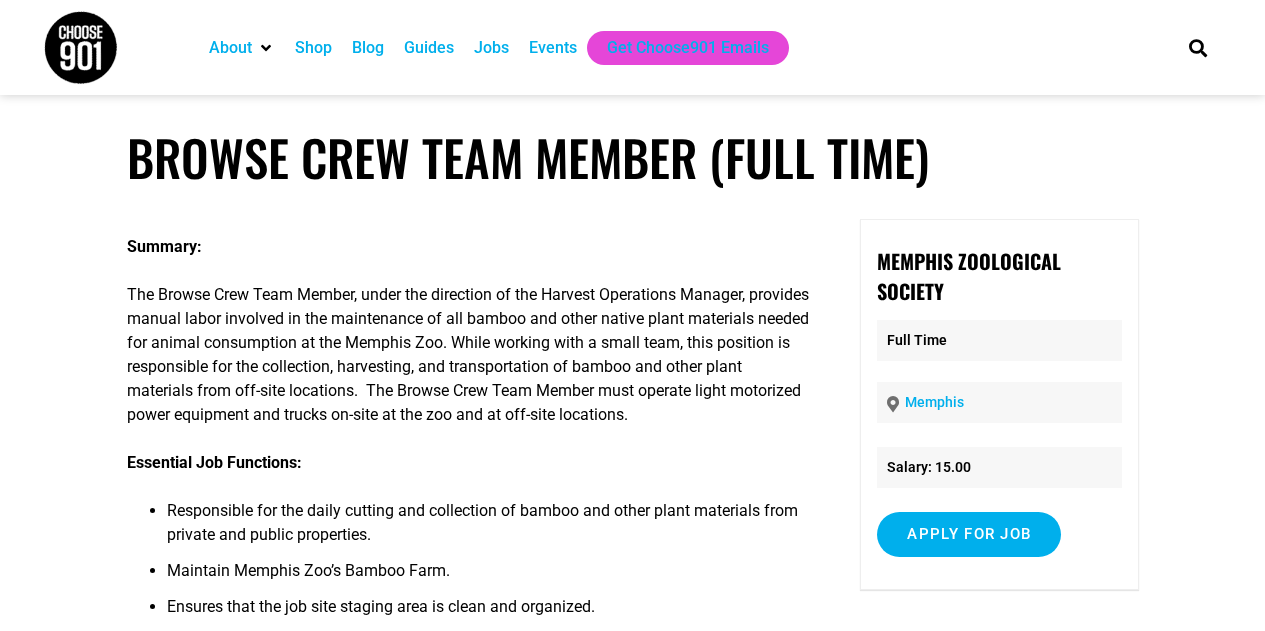 scroll, scrollTop: 0, scrollLeft: 0, axis: both 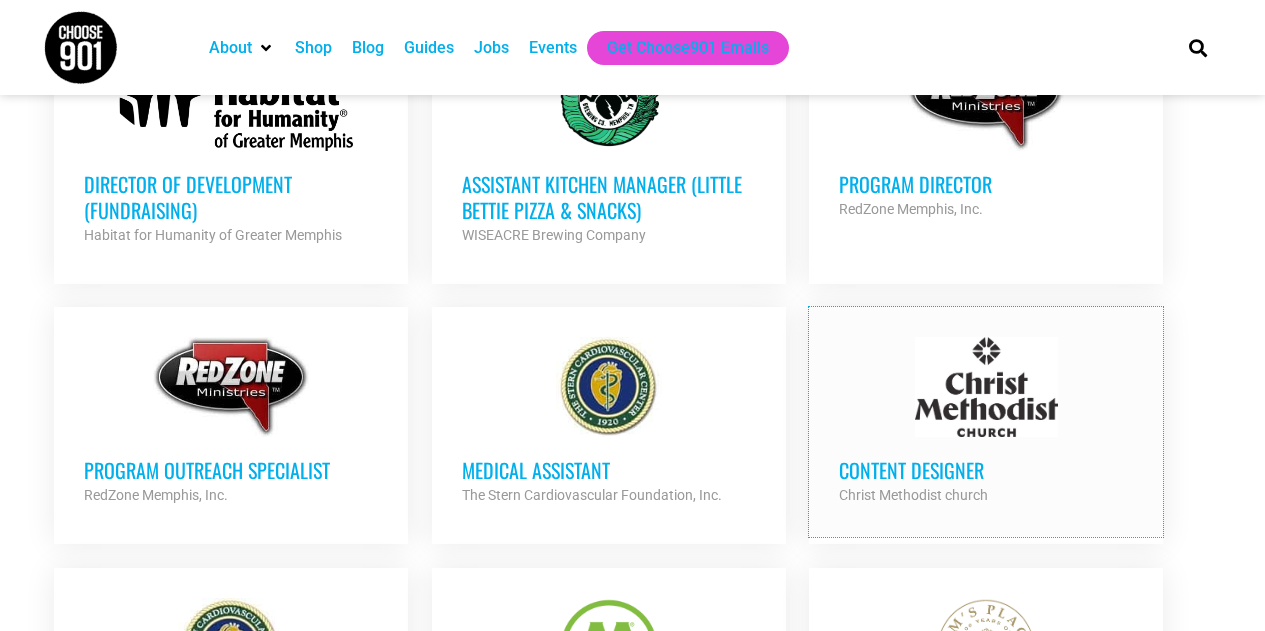 click on "Content Designer" at bounding box center [986, 470] 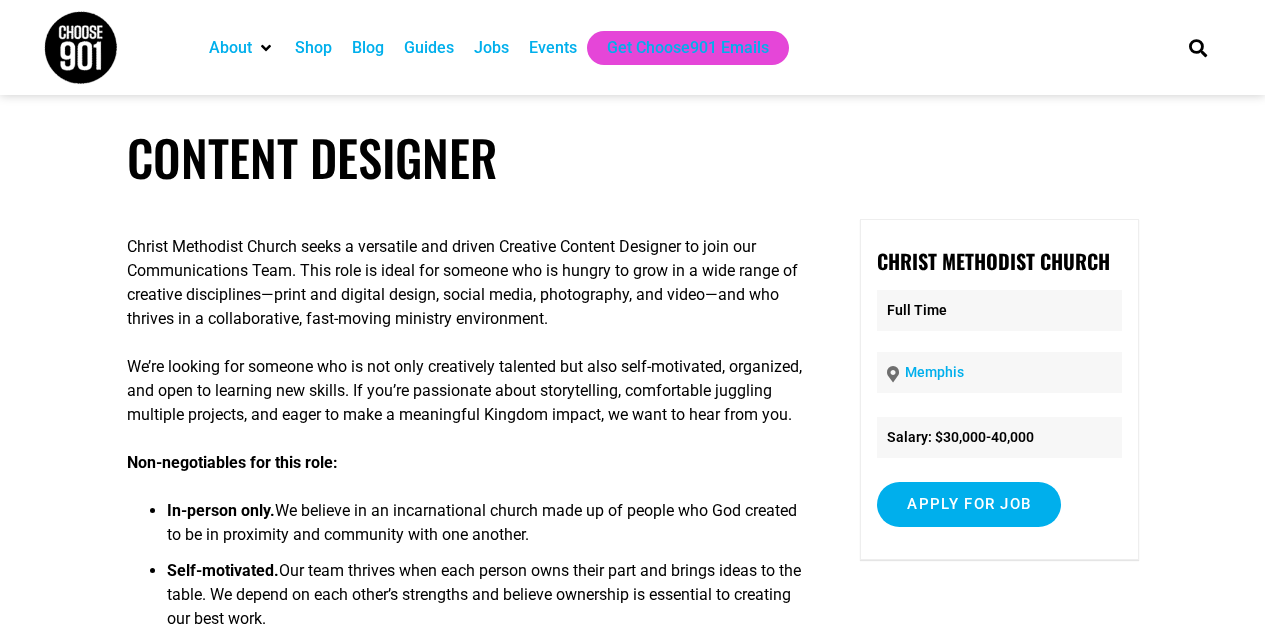 scroll, scrollTop: 0, scrollLeft: 0, axis: both 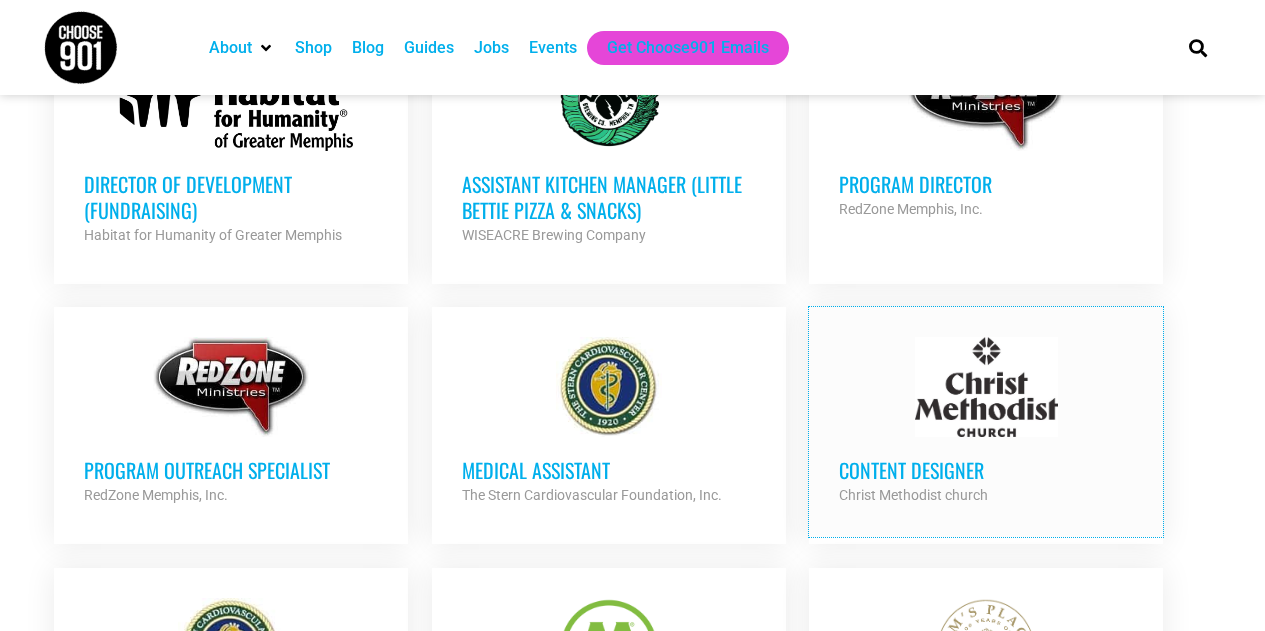click on "Content Designer" at bounding box center (986, 470) 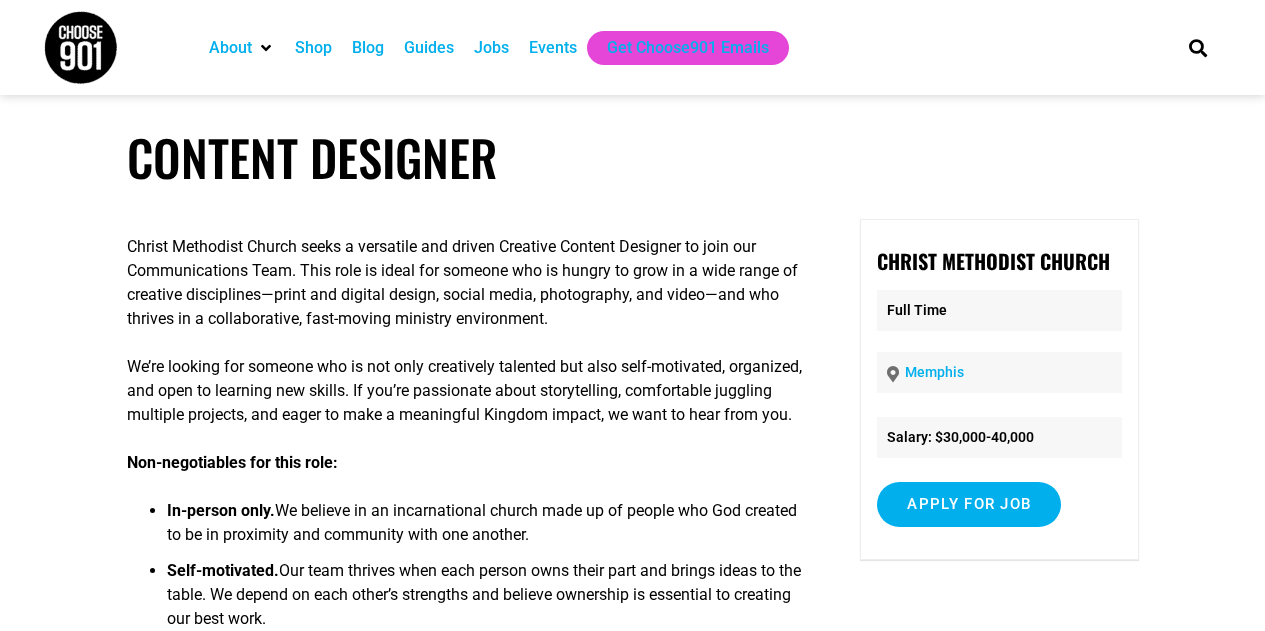 scroll, scrollTop: 0, scrollLeft: 0, axis: both 